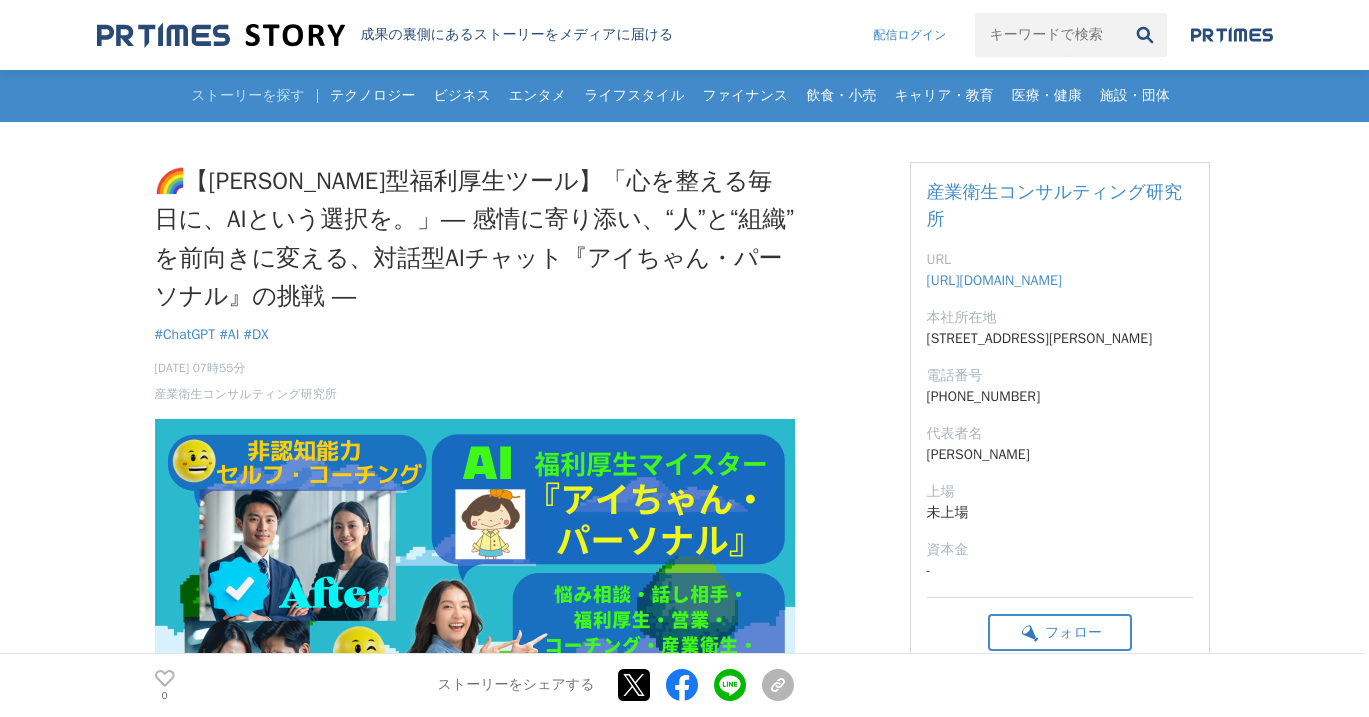 scroll, scrollTop: 0, scrollLeft: 0, axis: both 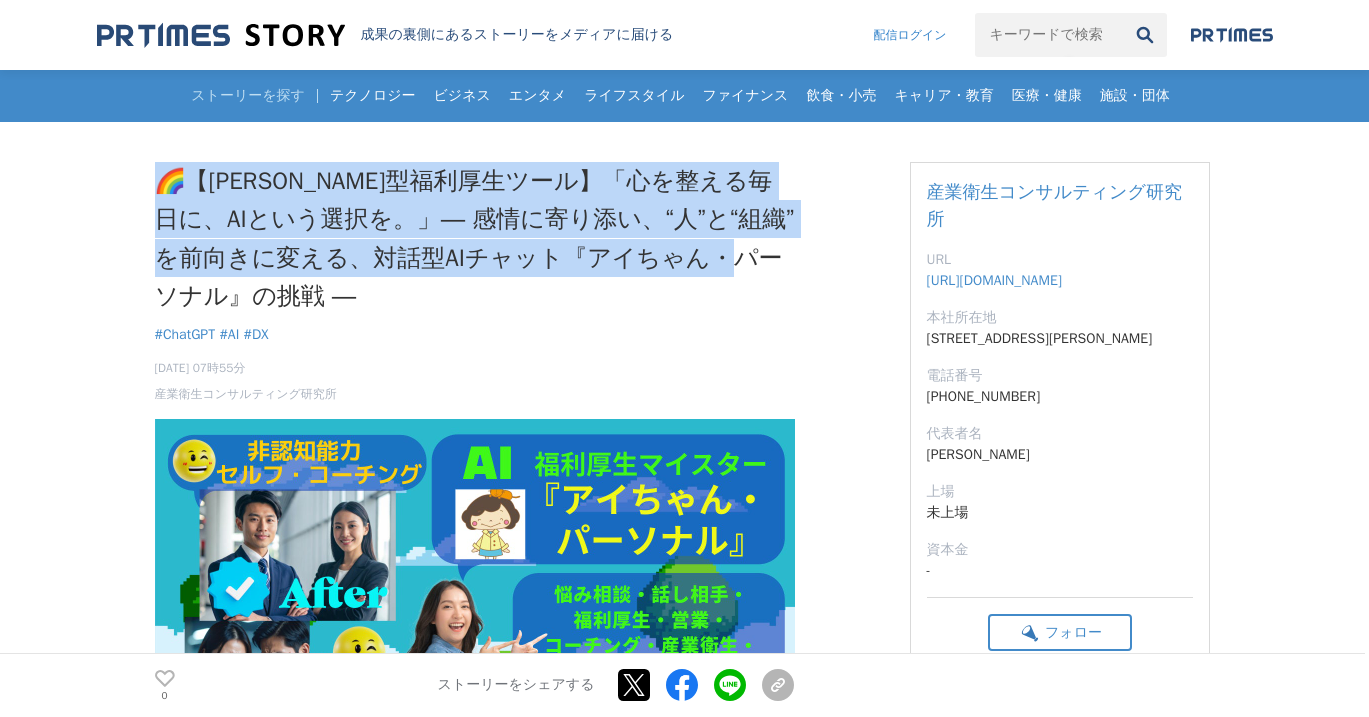 drag, startPoint x: 265, startPoint y: 278, endPoint x: 146, endPoint y: 183, distance: 152.2695 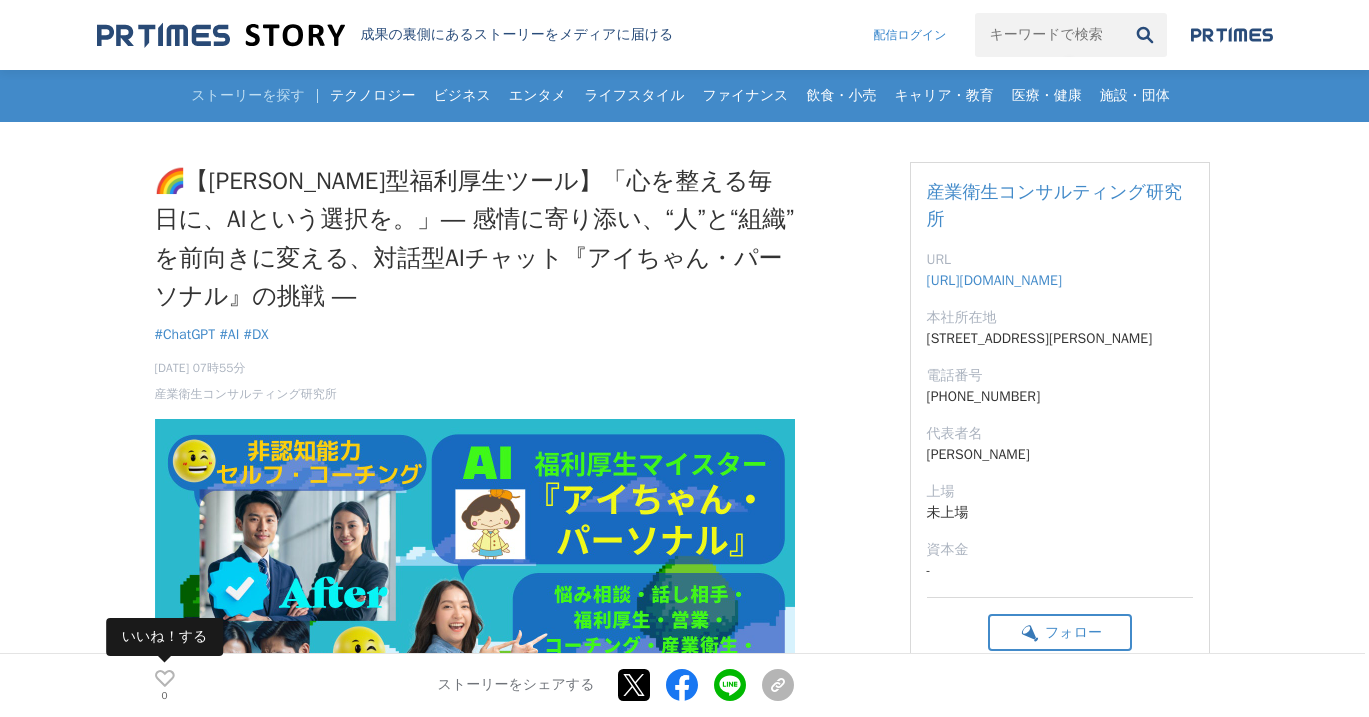 click 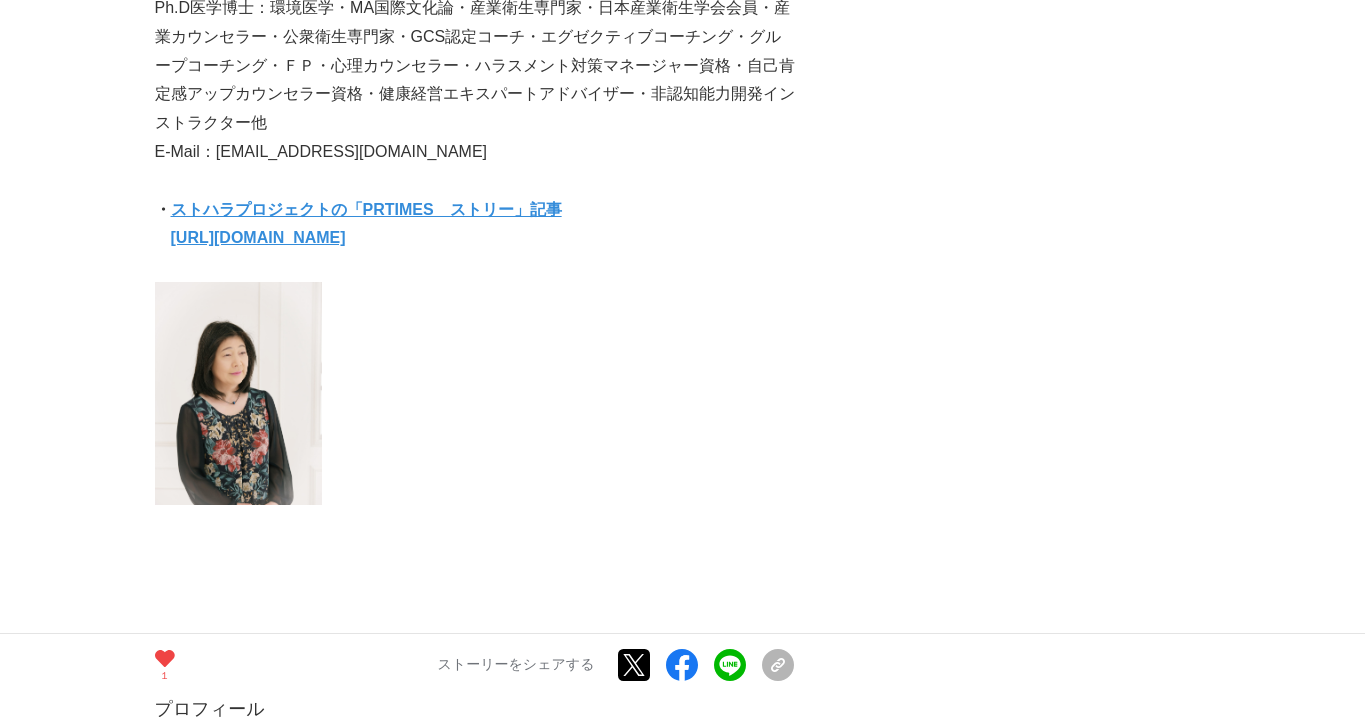 scroll, scrollTop: 6800, scrollLeft: 0, axis: vertical 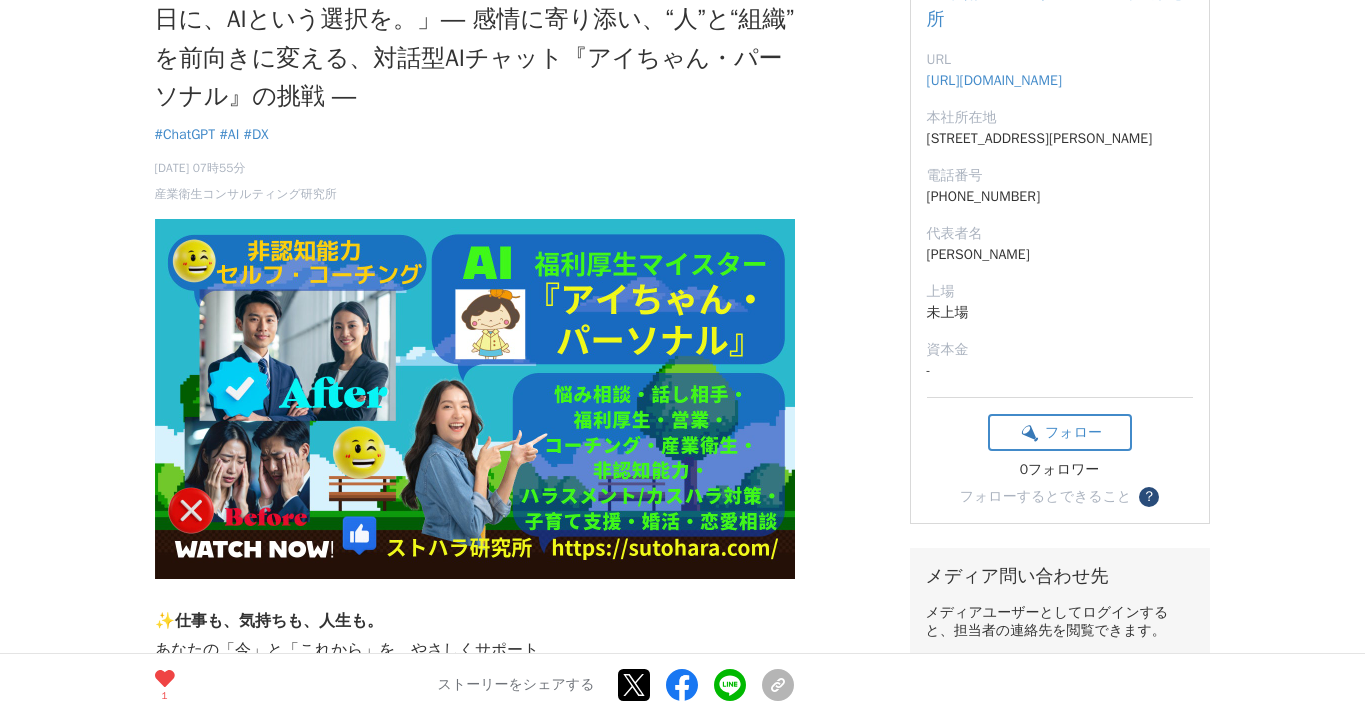 drag, startPoint x: 143, startPoint y: 190, endPoint x: 382, endPoint y: 190, distance: 239 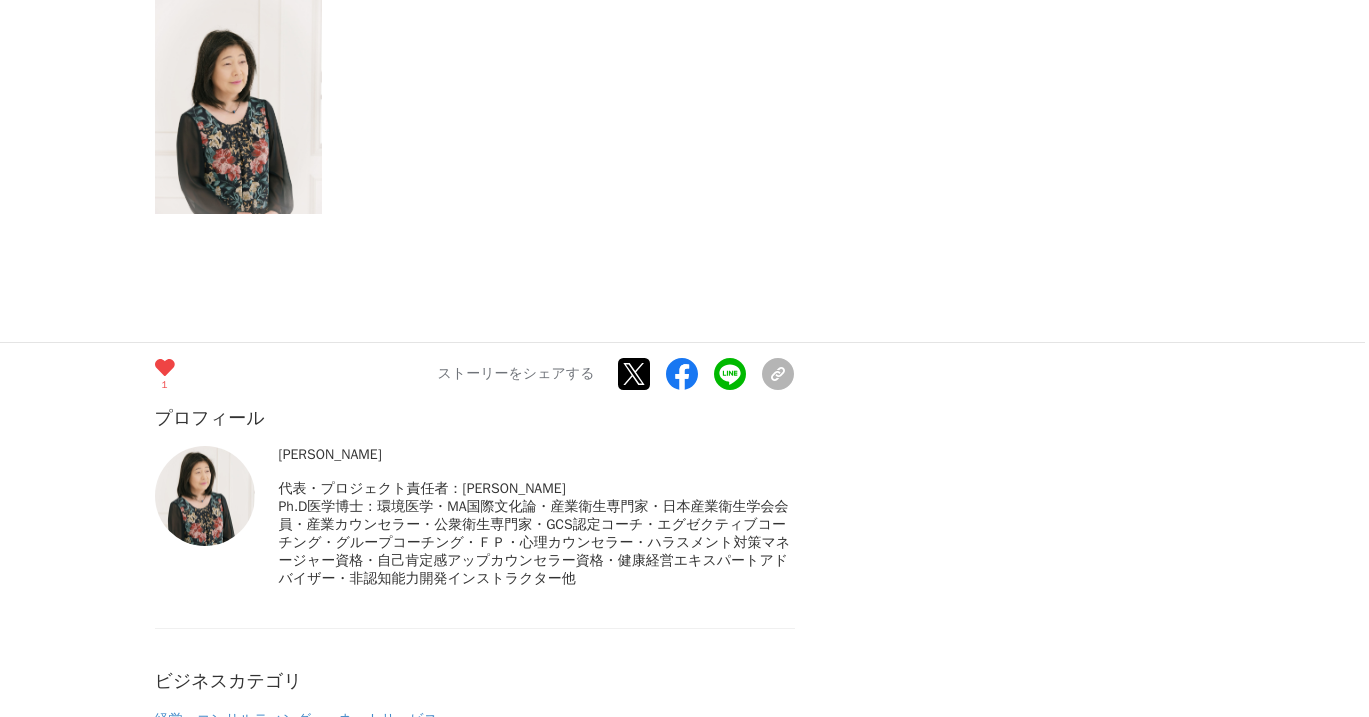 scroll, scrollTop: 7100, scrollLeft: 0, axis: vertical 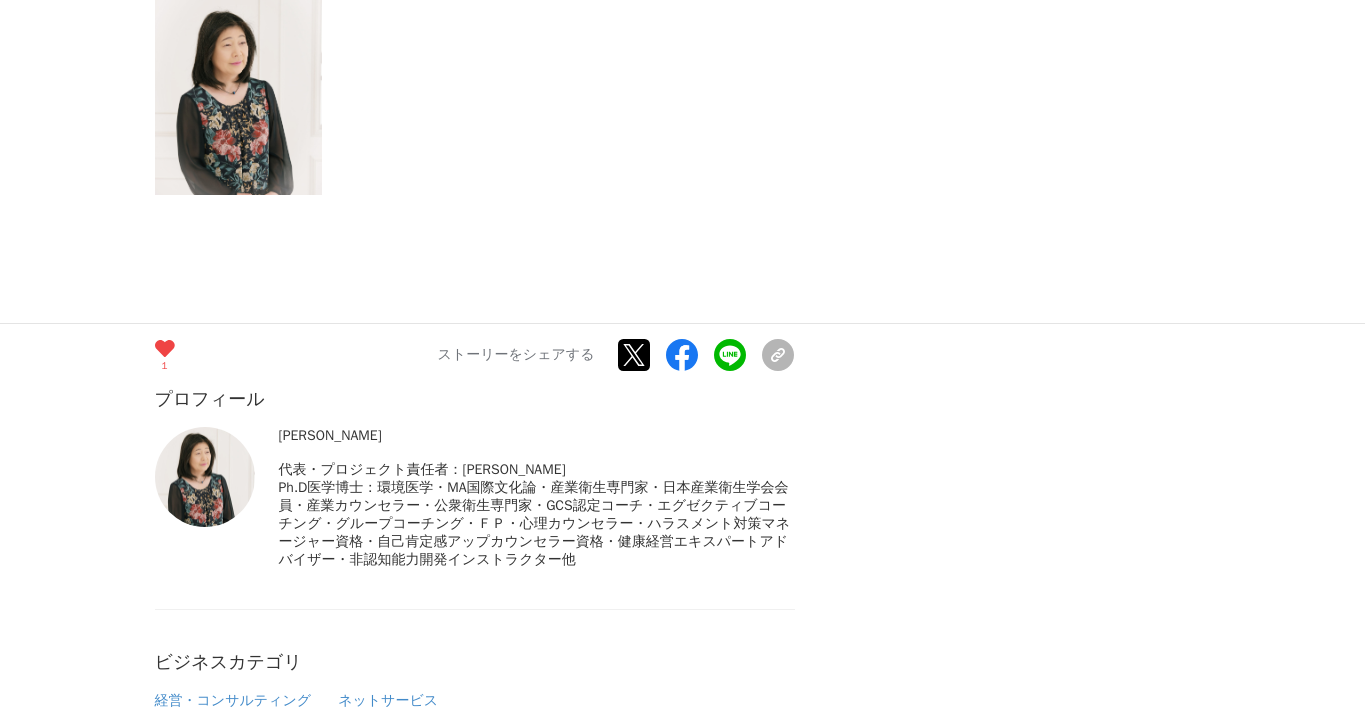 drag, startPoint x: 318, startPoint y: 446, endPoint x: 454, endPoint y: 450, distance: 136.0588 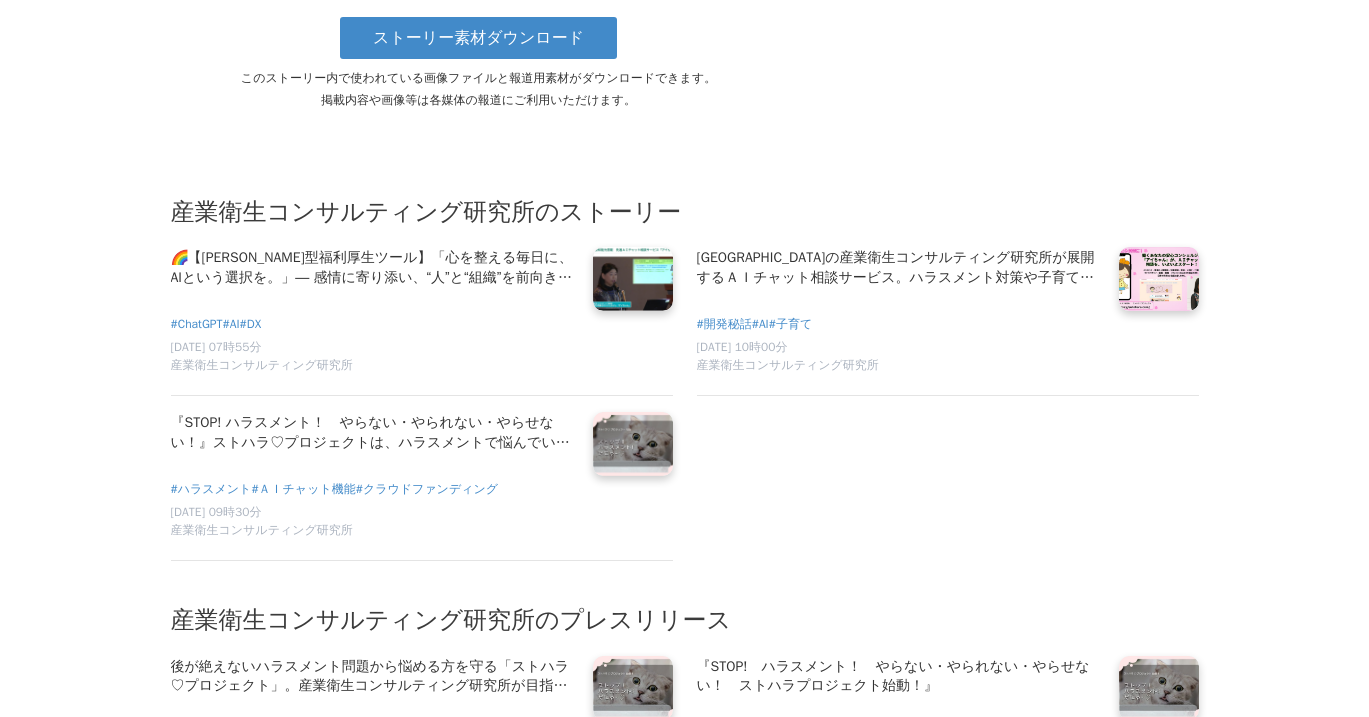 scroll, scrollTop: 7900, scrollLeft: 0, axis: vertical 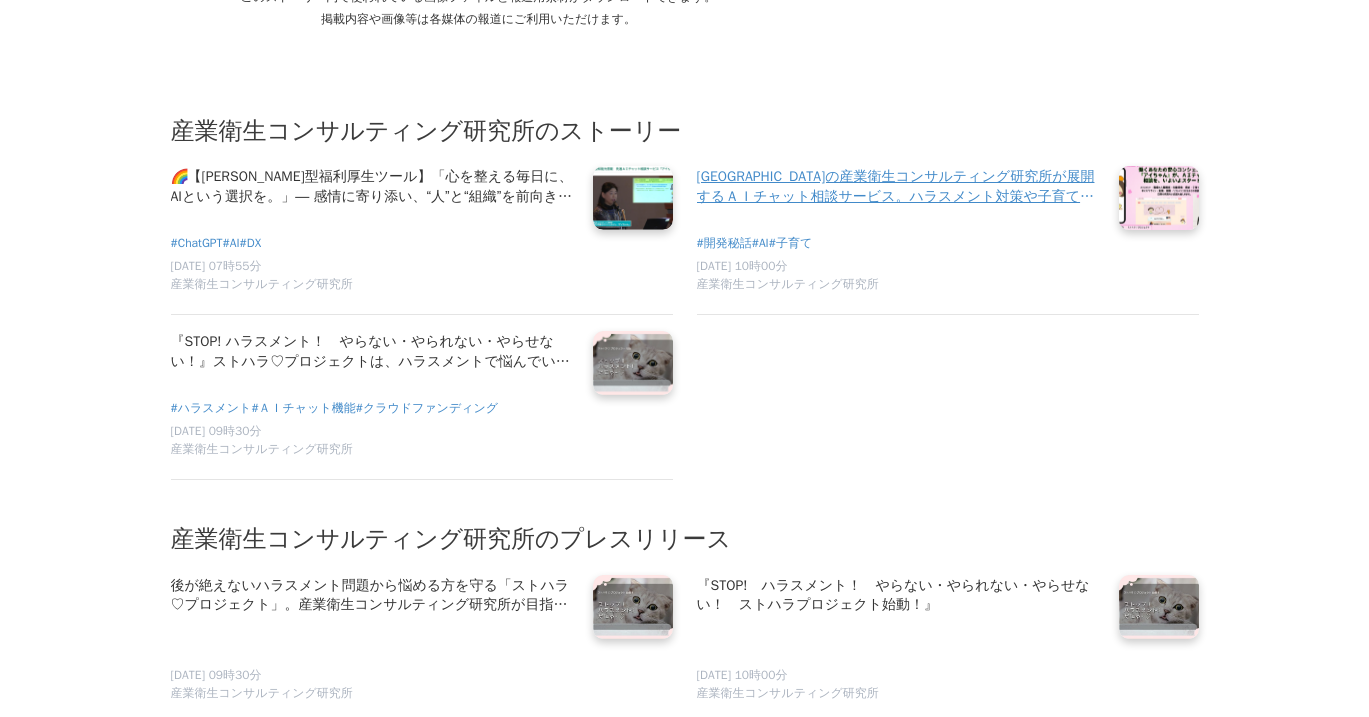 click on "[GEOGRAPHIC_DATA]の産業衛生コンサルティング研究所が展開するＡＩチャット相談サービス。ハラスメント対策や子育て支援で期待される「アイちゃん」誕生の裏側" at bounding box center [900, 186] 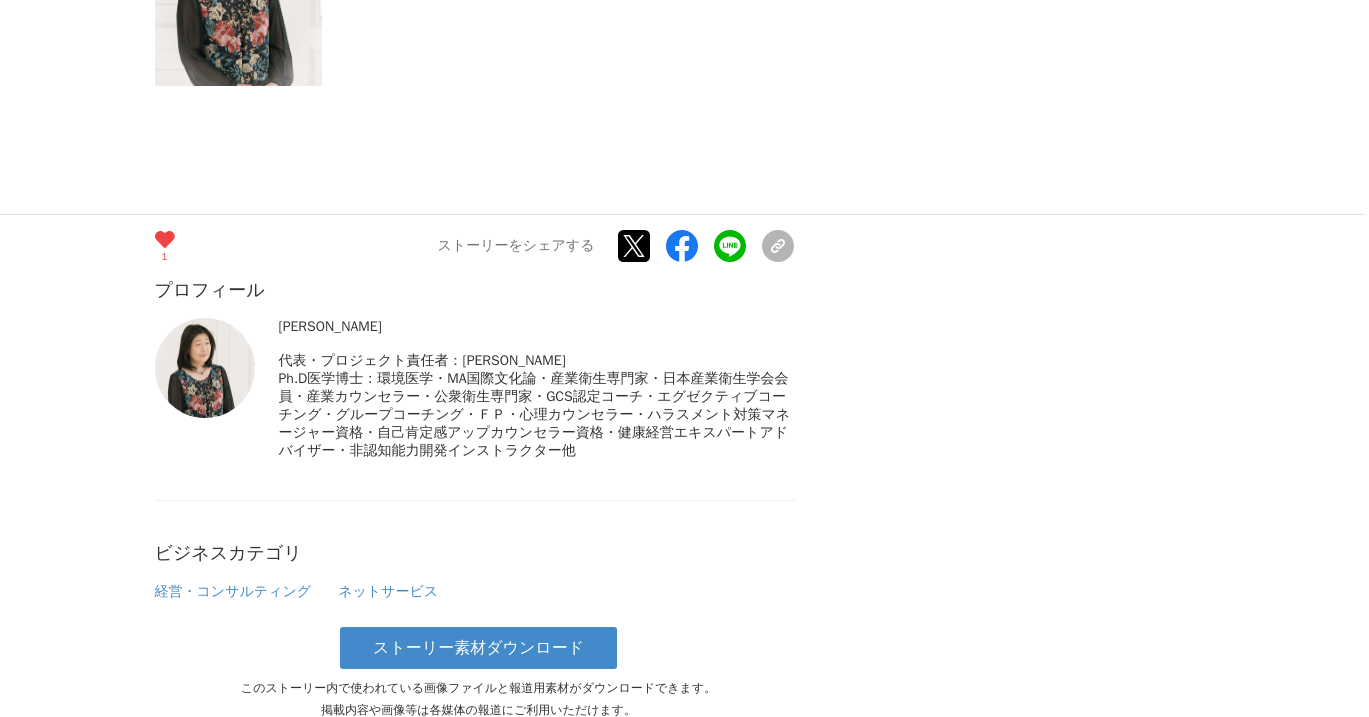 scroll, scrollTop: 6733, scrollLeft: 0, axis: vertical 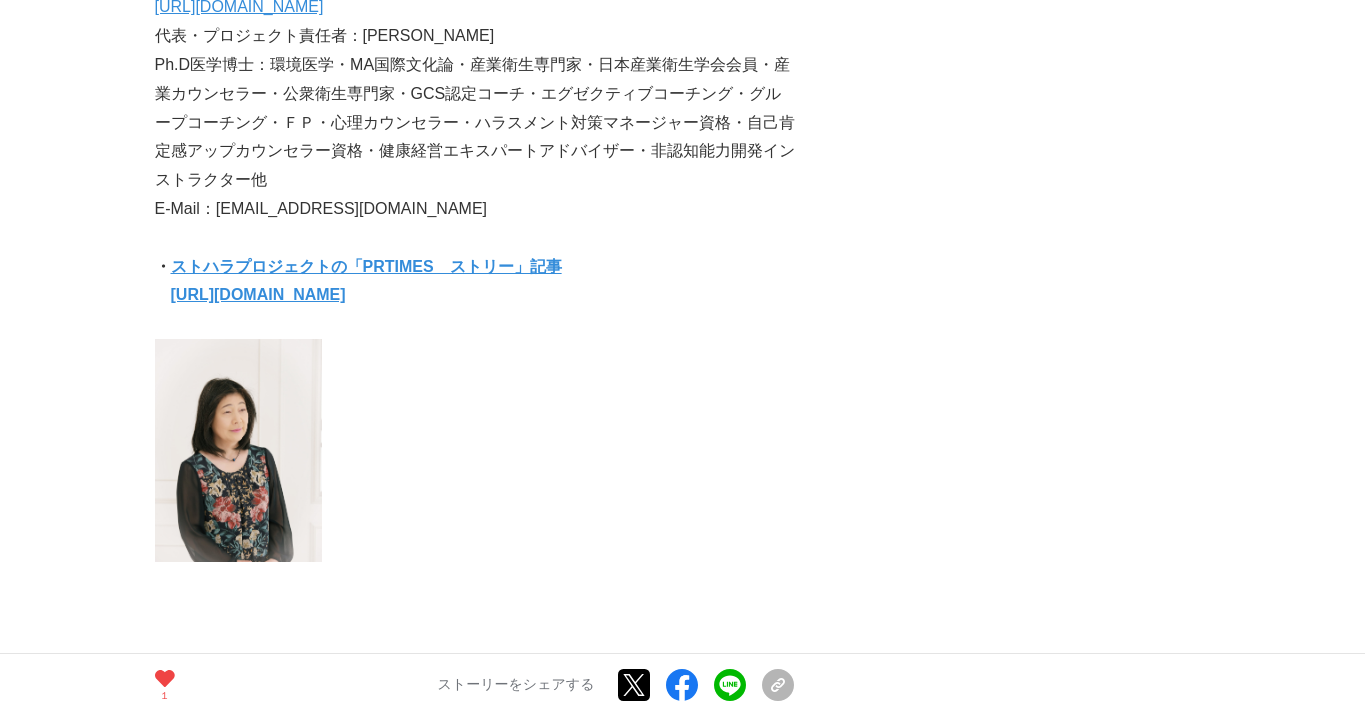 click on "🌈【[PERSON_NAME]型福利厚生ツール】「心を整える毎日に、AIという選択を。」― 感情に寄り添い、“人”と“組織”を前向きに変える、対話型AIチャット『アイちゃん・パーソナル』の挑戦 ―
ChatGPT
#ChatGPT
#AI
1" at bounding box center (685, -2153) 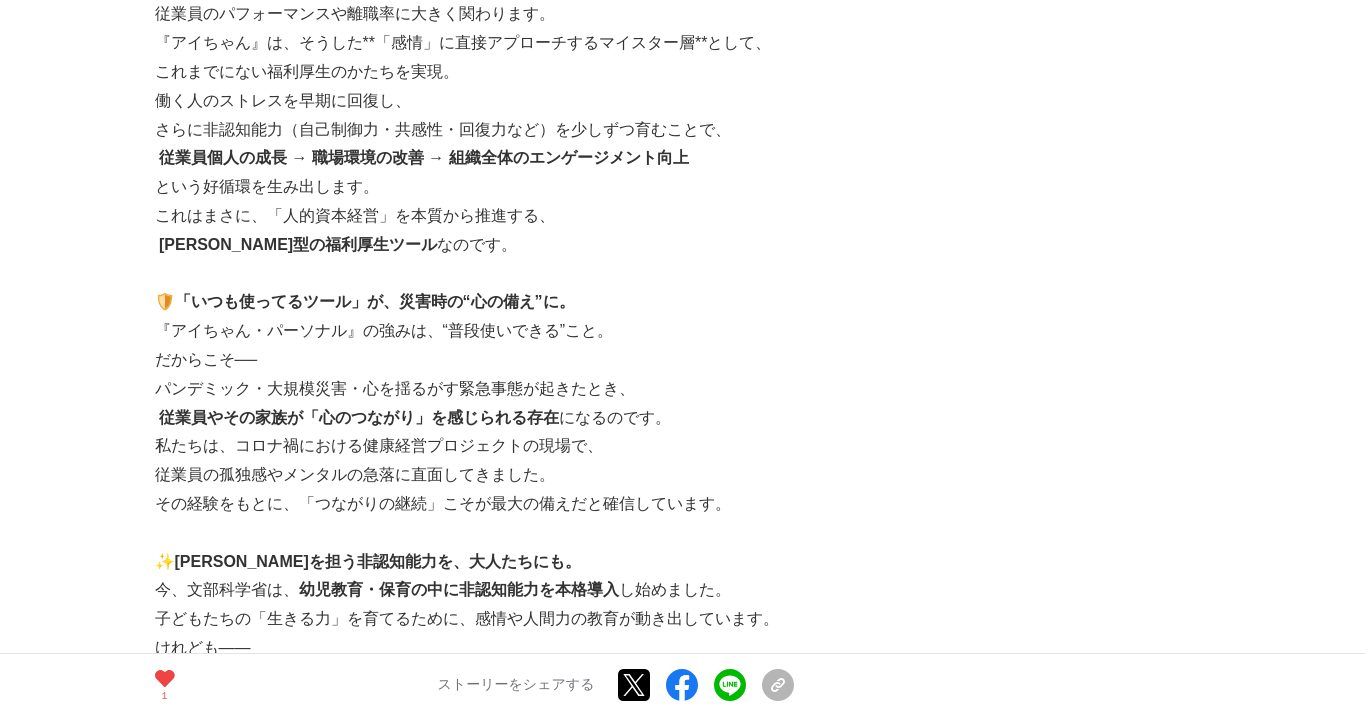 scroll, scrollTop: 1800, scrollLeft: 0, axis: vertical 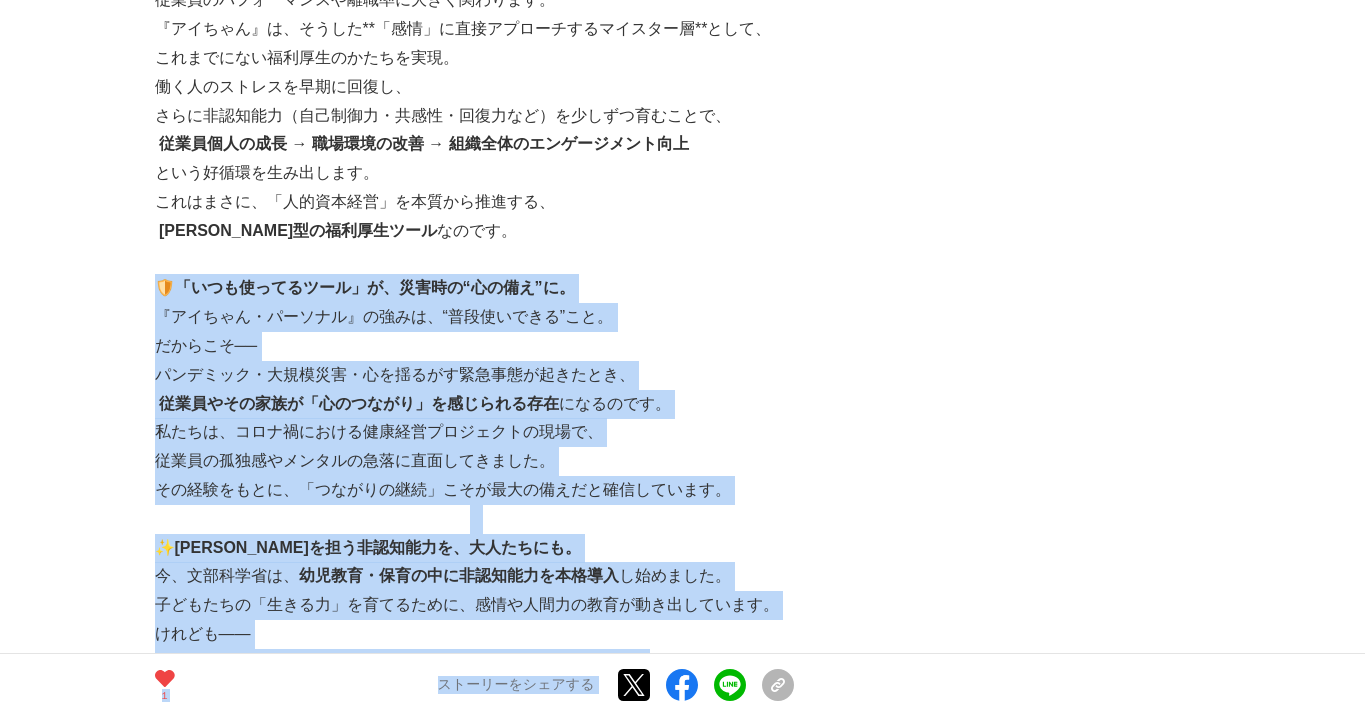 drag, startPoint x: 163, startPoint y: 250, endPoint x: 823, endPoint y: 477, distance: 697.9463 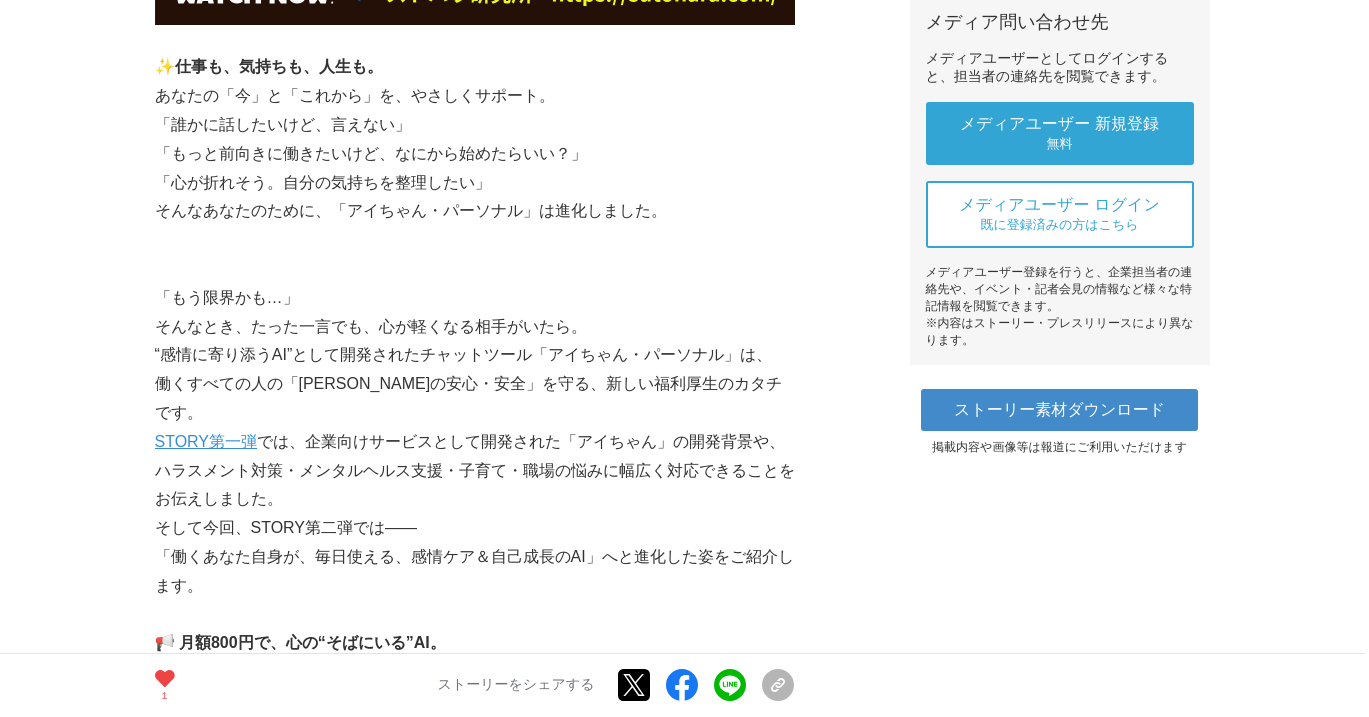 scroll, scrollTop: 1040, scrollLeft: 0, axis: vertical 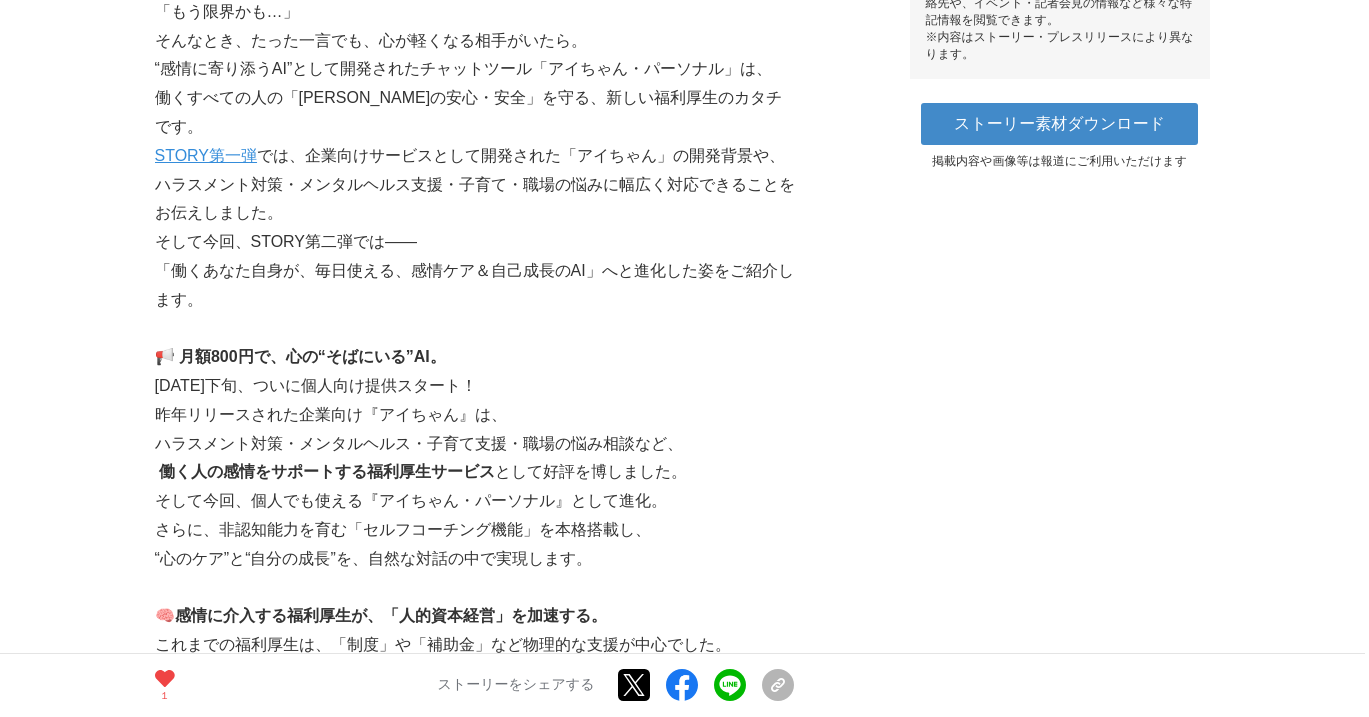 drag, startPoint x: 155, startPoint y: 357, endPoint x: 520, endPoint y: 354, distance: 365.01233 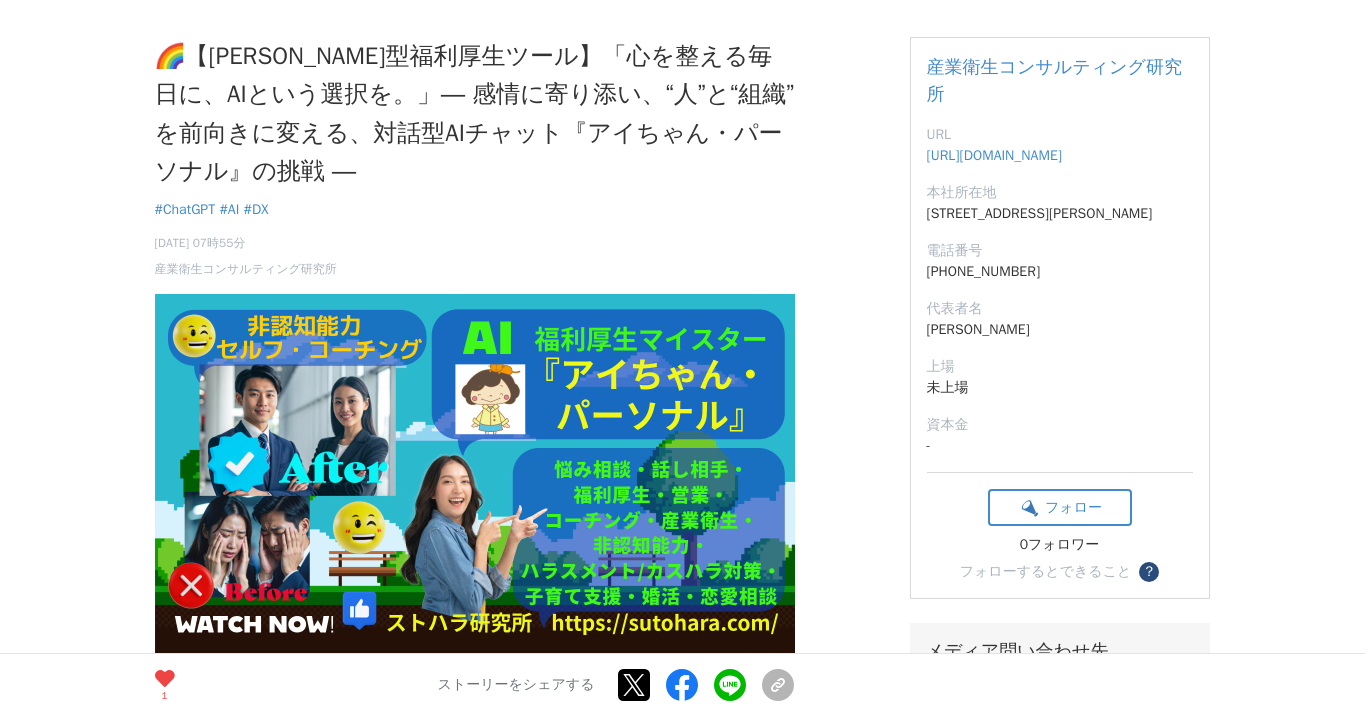 scroll, scrollTop: 500, scrollLeft: 0, axis: vertical 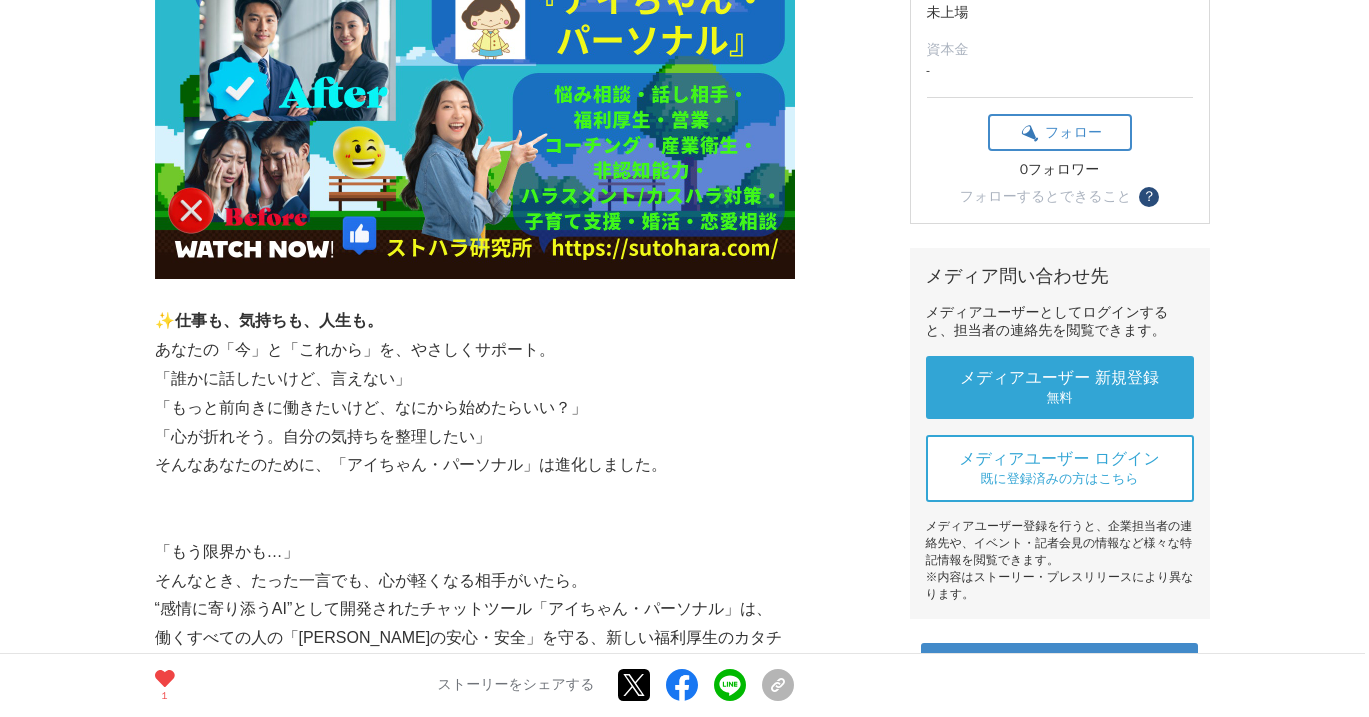 drag, startPoint x: 158, startPoint y: 312, endPoint x: 722, endPoint y: 458, distance: 582.59076 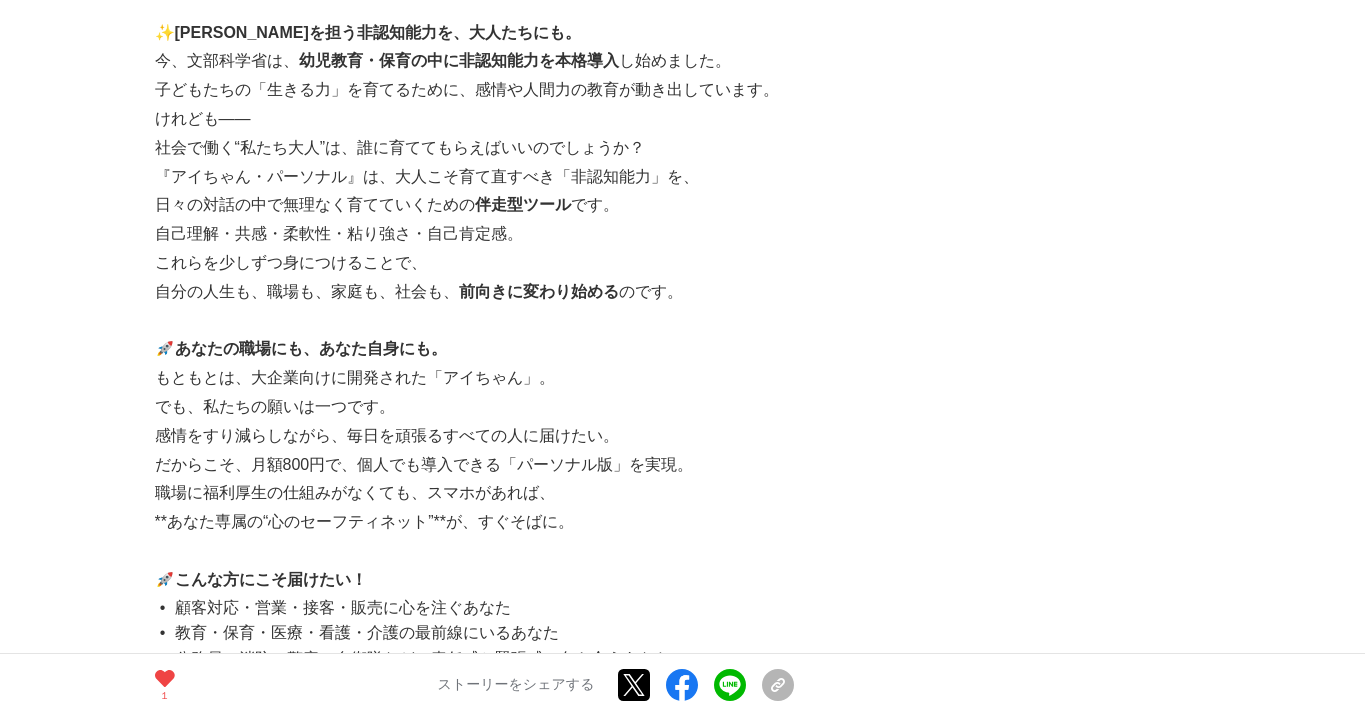 scroll, scrollTop: 2200, scrollLeft: 0, axis: vertical 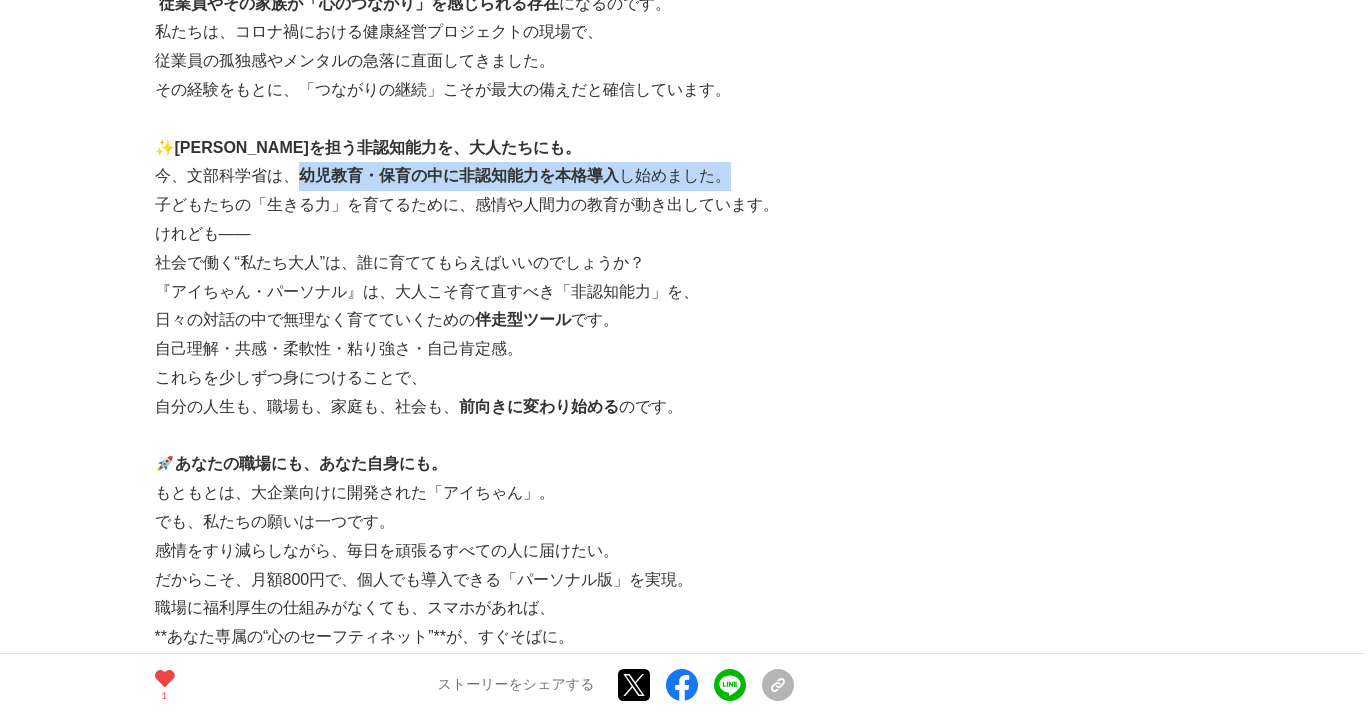 drag, startPoint x: 296, startPoint y: 144, endPoint x: 759, endPoint y: 147, distance: 463.0097 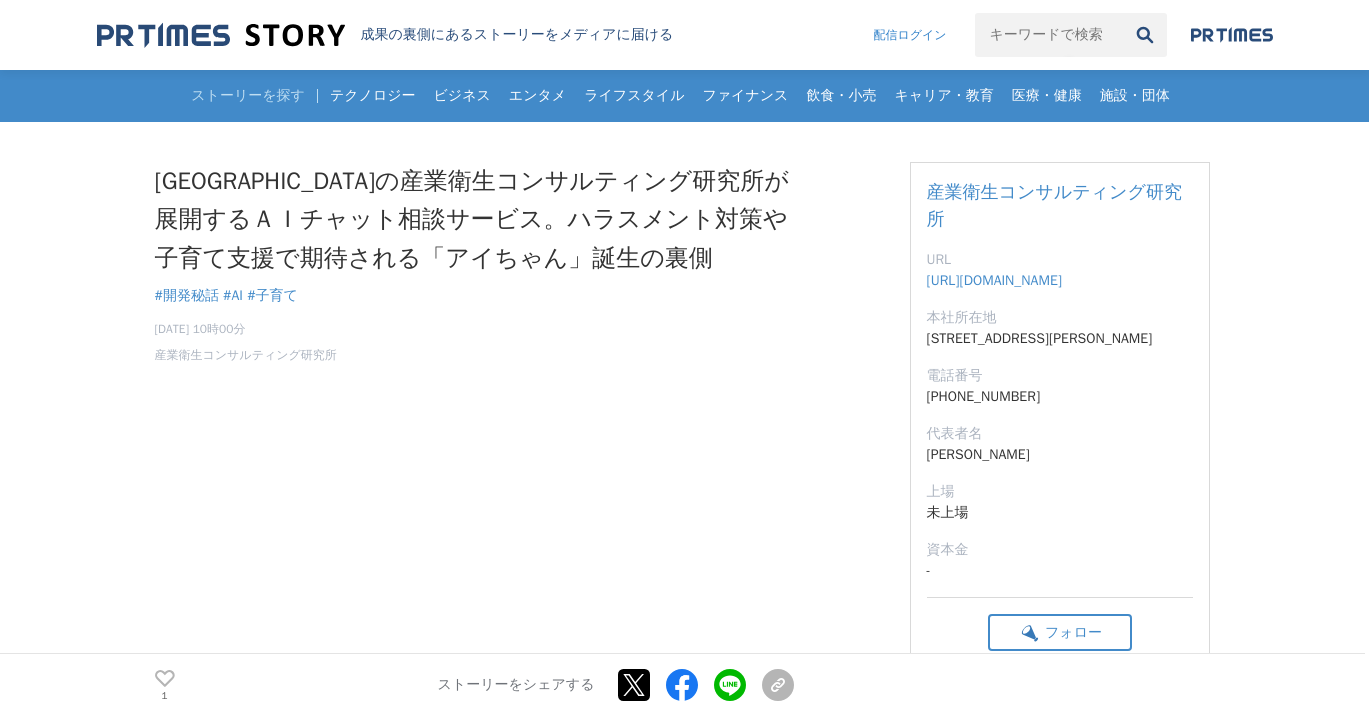 scroll, scrollTop: 0, scrollLeft: 0, axis: both 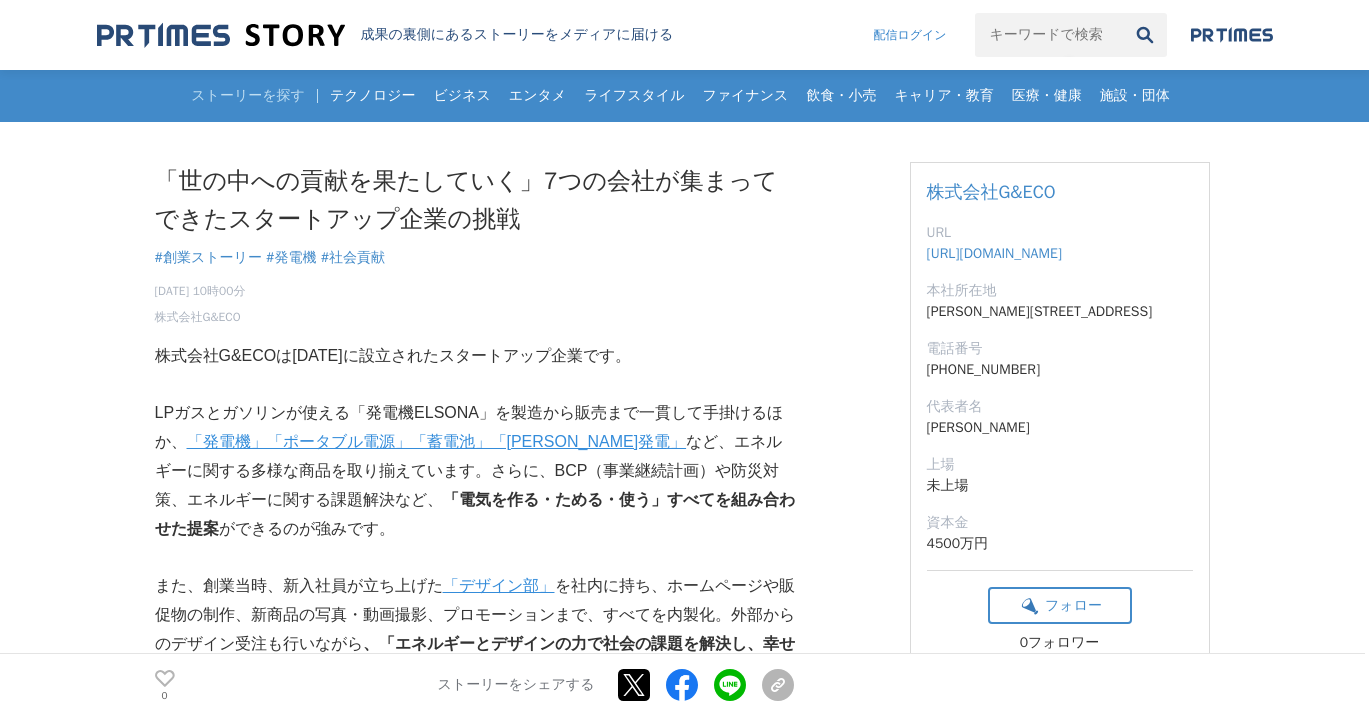 drag, startPoint x: 163, startPoint y: 683, endPoint x: 382, endPoint y: 526, distance: 269.46243 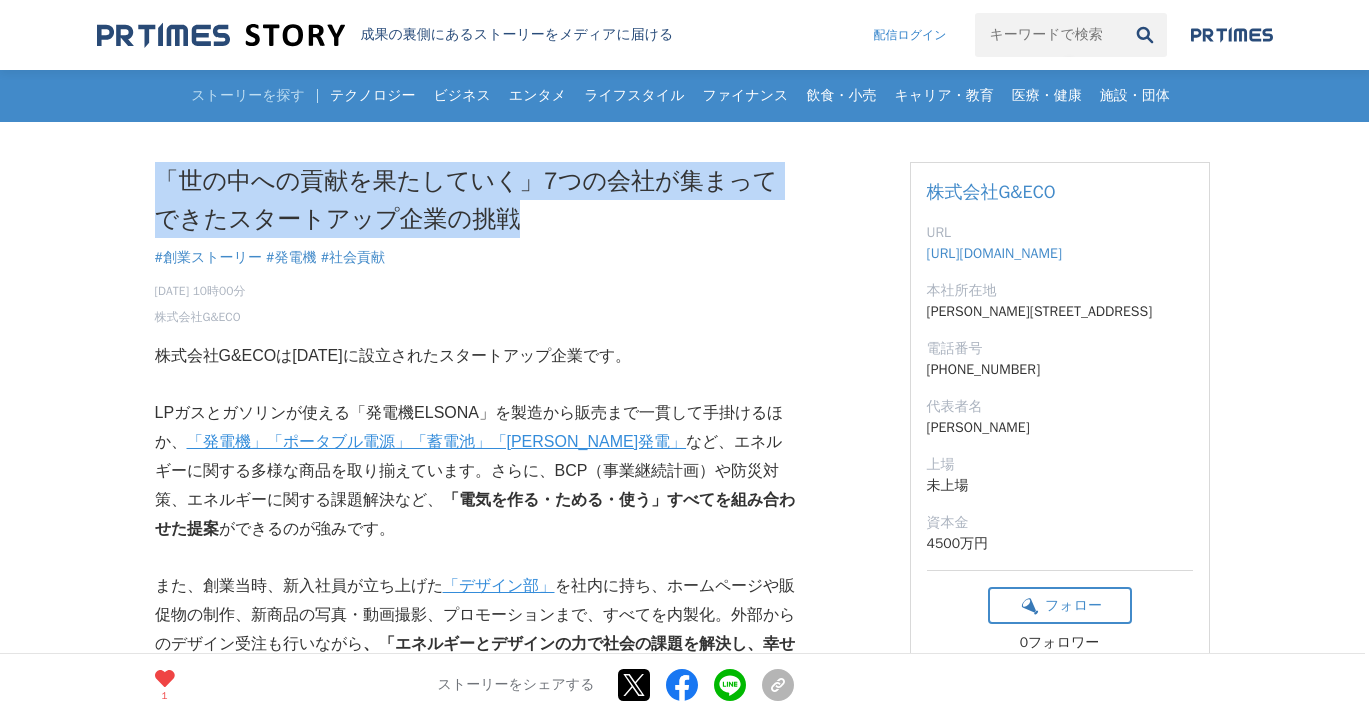 drag, startPoint x: 562, startPoint y: 213, endPoint x: 170, endPoint y: 155, distance: 396.26758 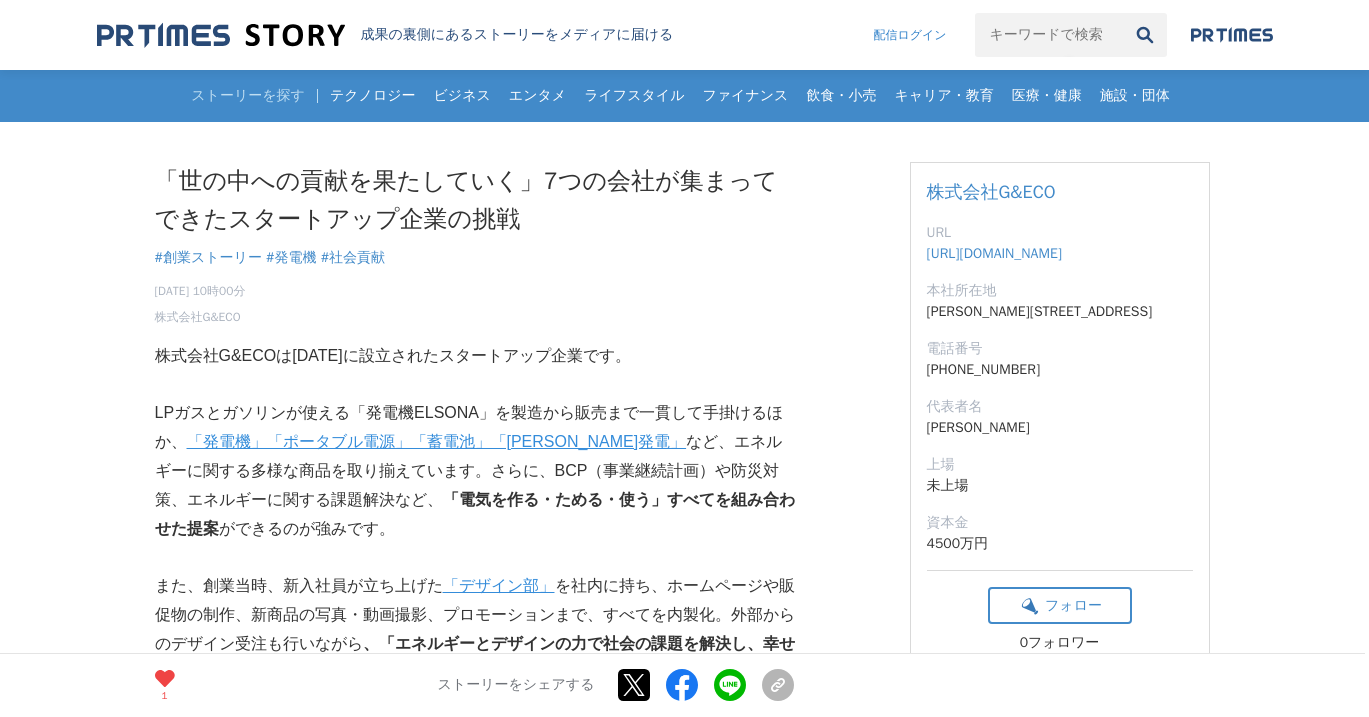 click at bounding box center (475, 385) 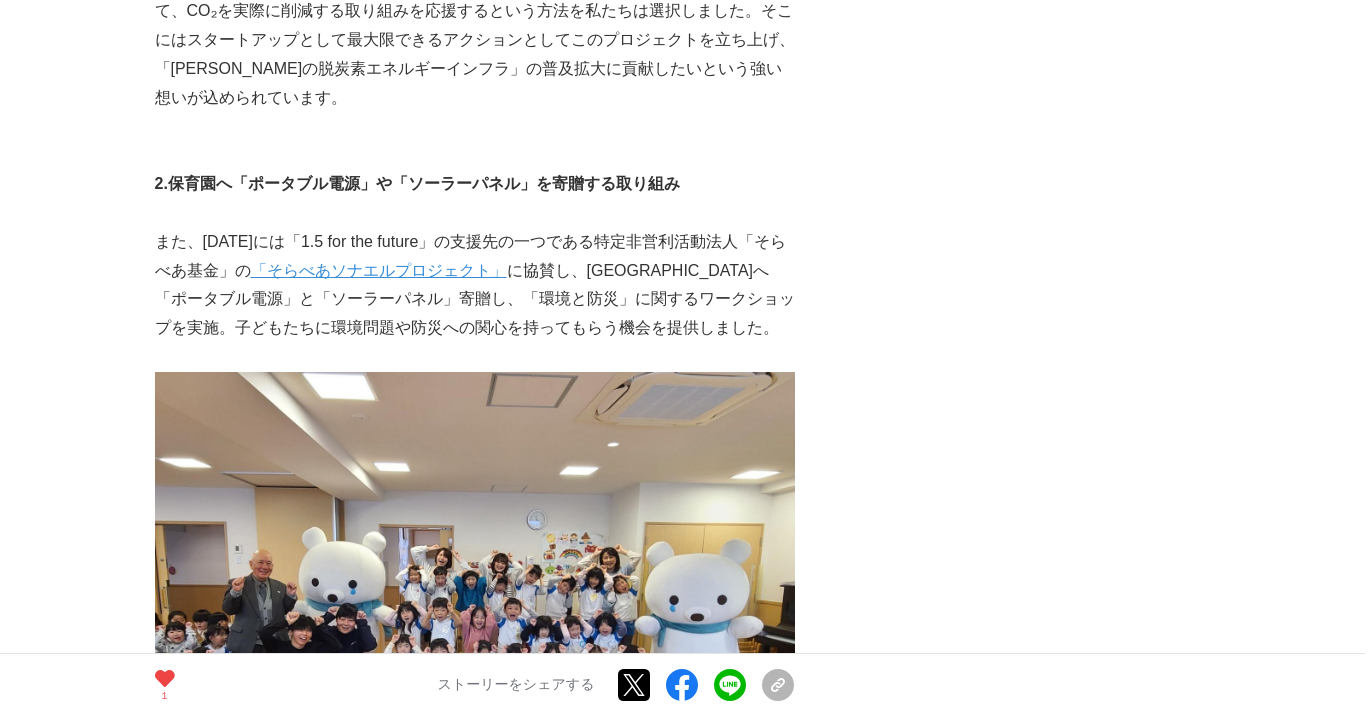 scroll, scrollTop: 2500, scrollLeft: 0, axis: vertical 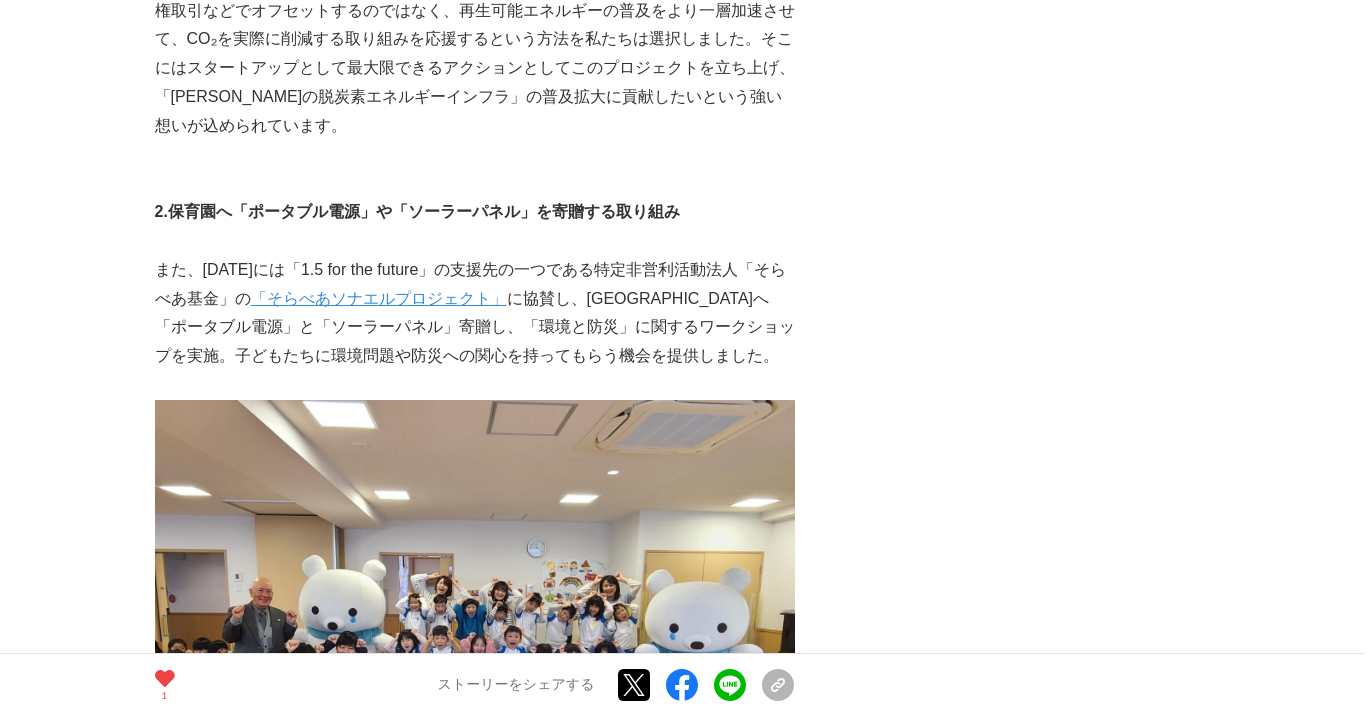click on "「そらべあソナエルプロジェクト」" at bounding box center [379, 298] 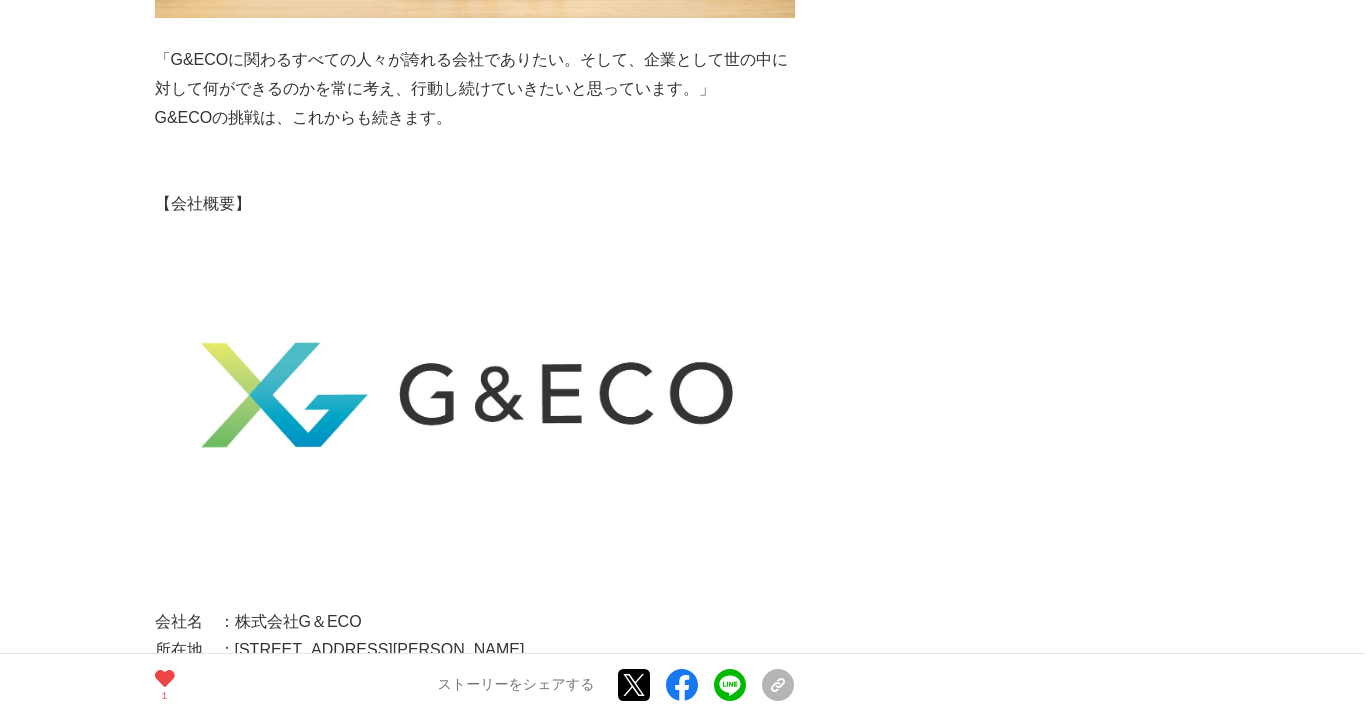 scroll, scrollTop: 14300, scrollLeft: 0, axis: vertical 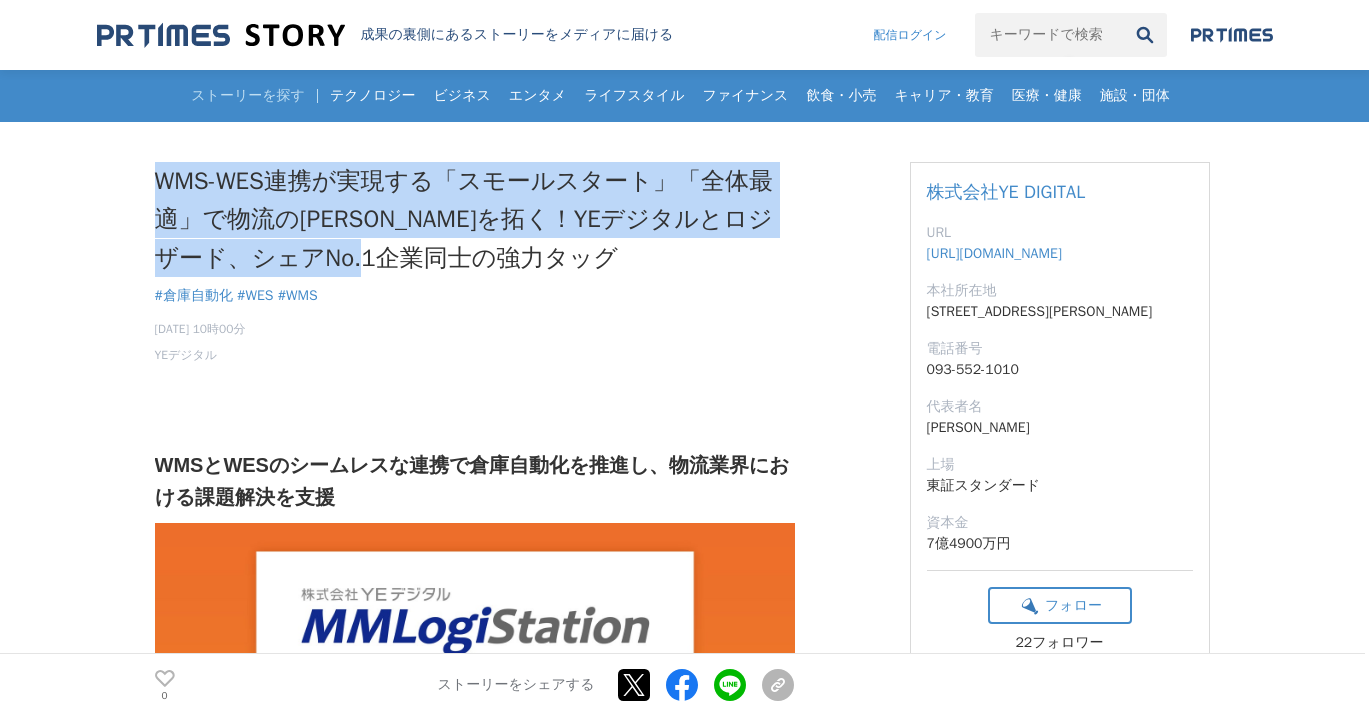 drag, startPoint x: 504, startPoint y: 266, endPoint x: 149, endPoint y: 183, distance: 364.57373 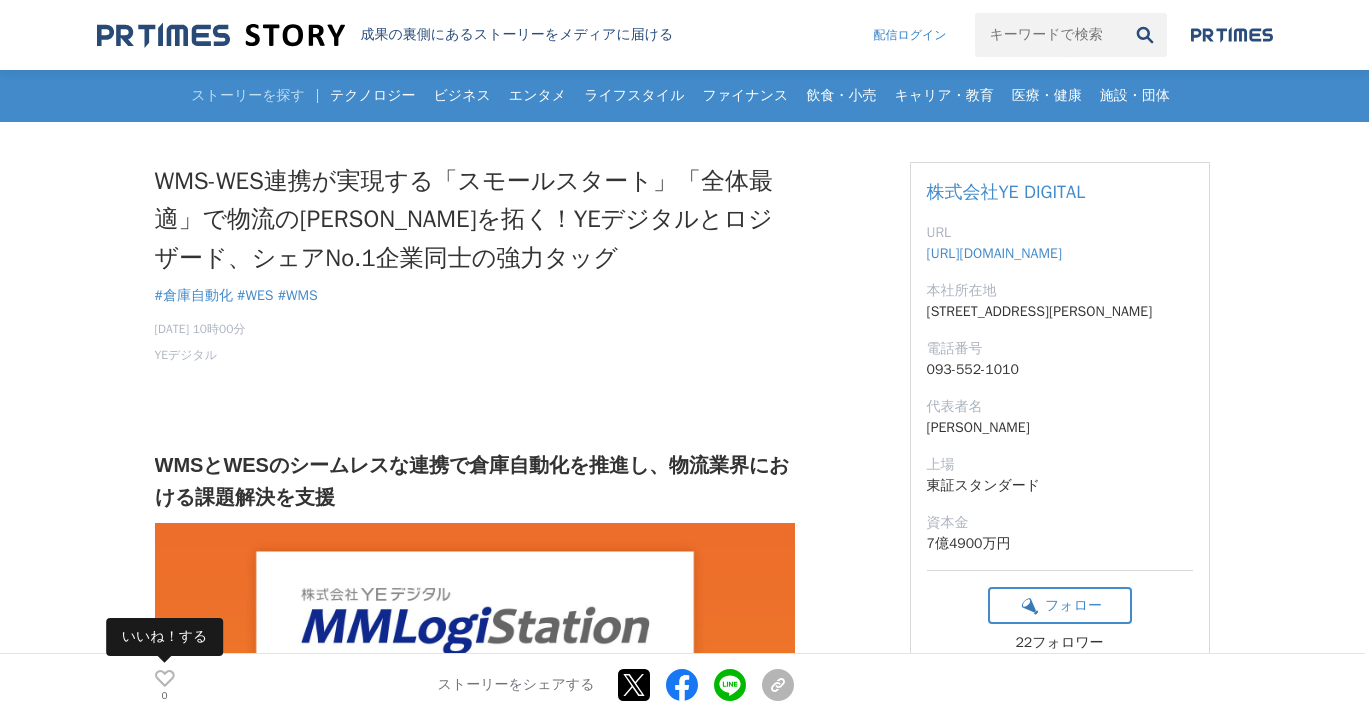 click 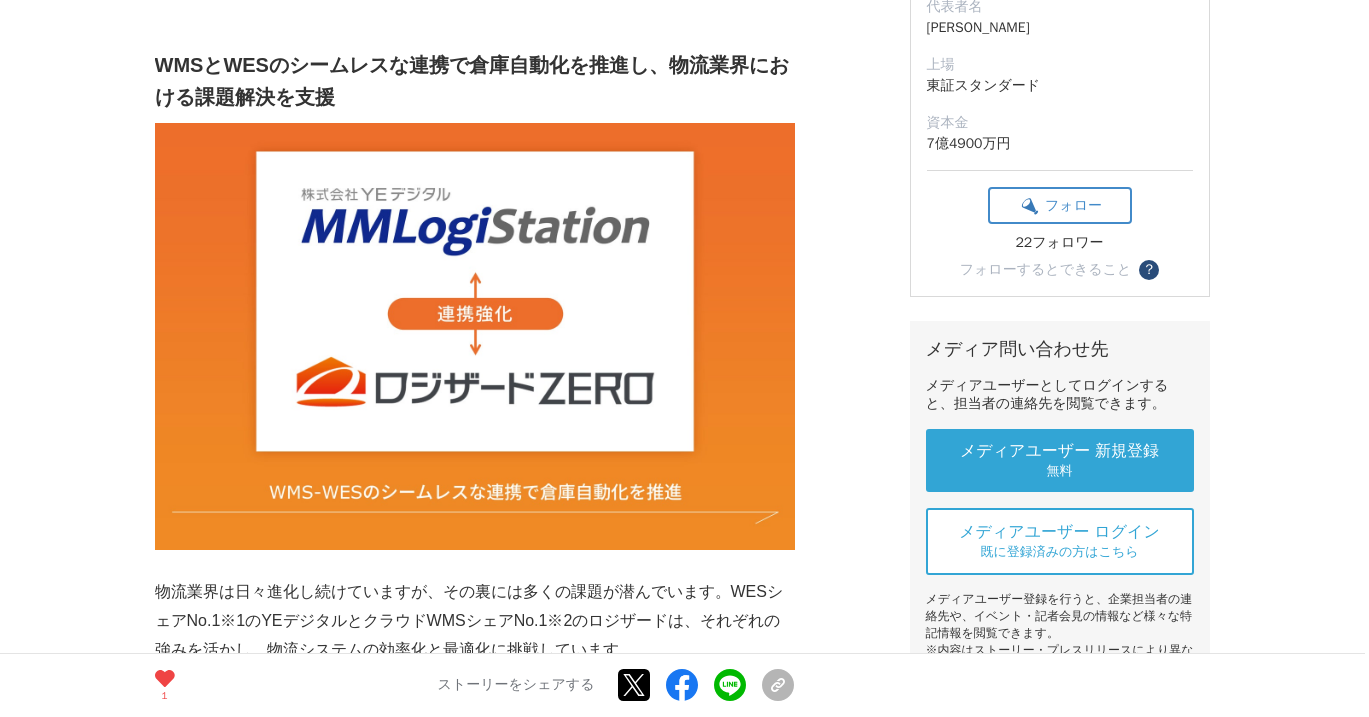 scroll, scrollTop: 900, scrollLeft: 0, axis: vertical 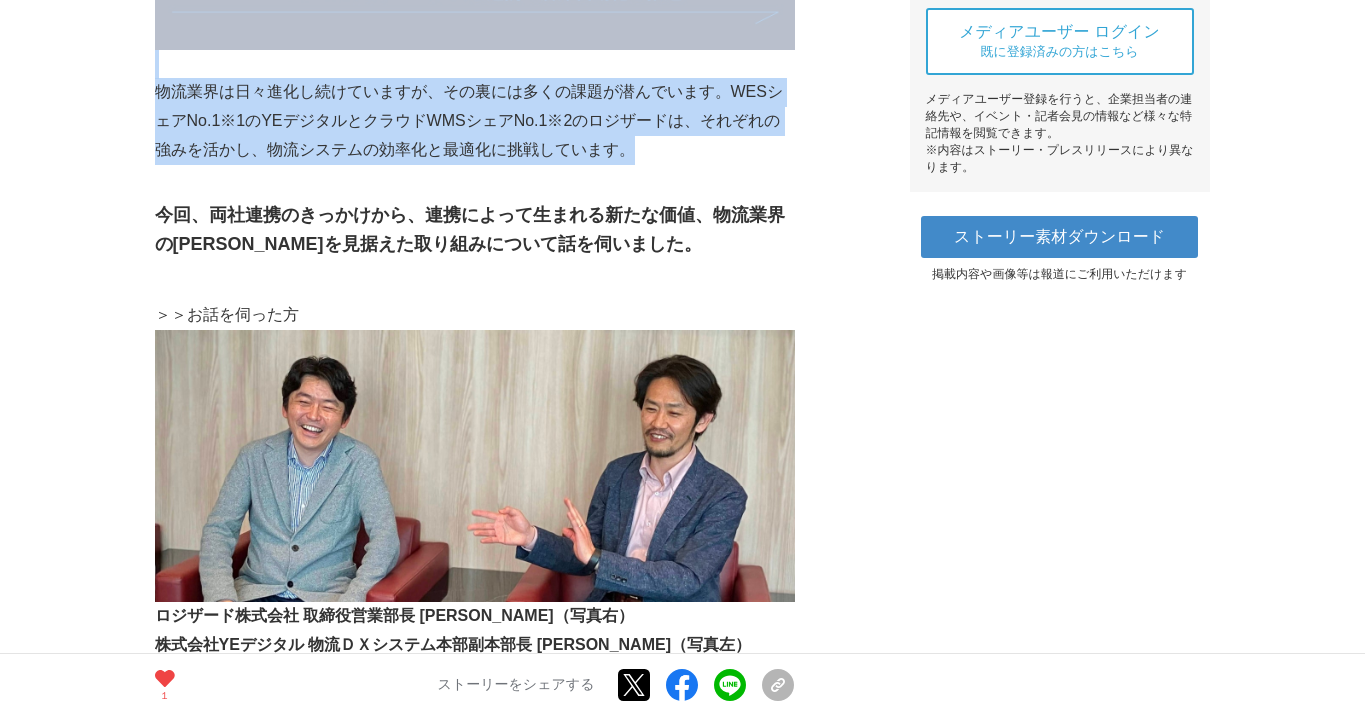 drag, startPoint x: 637, startPoint y: 147, endPoint x: 118, endPoint y: 74, distance: 524.10876 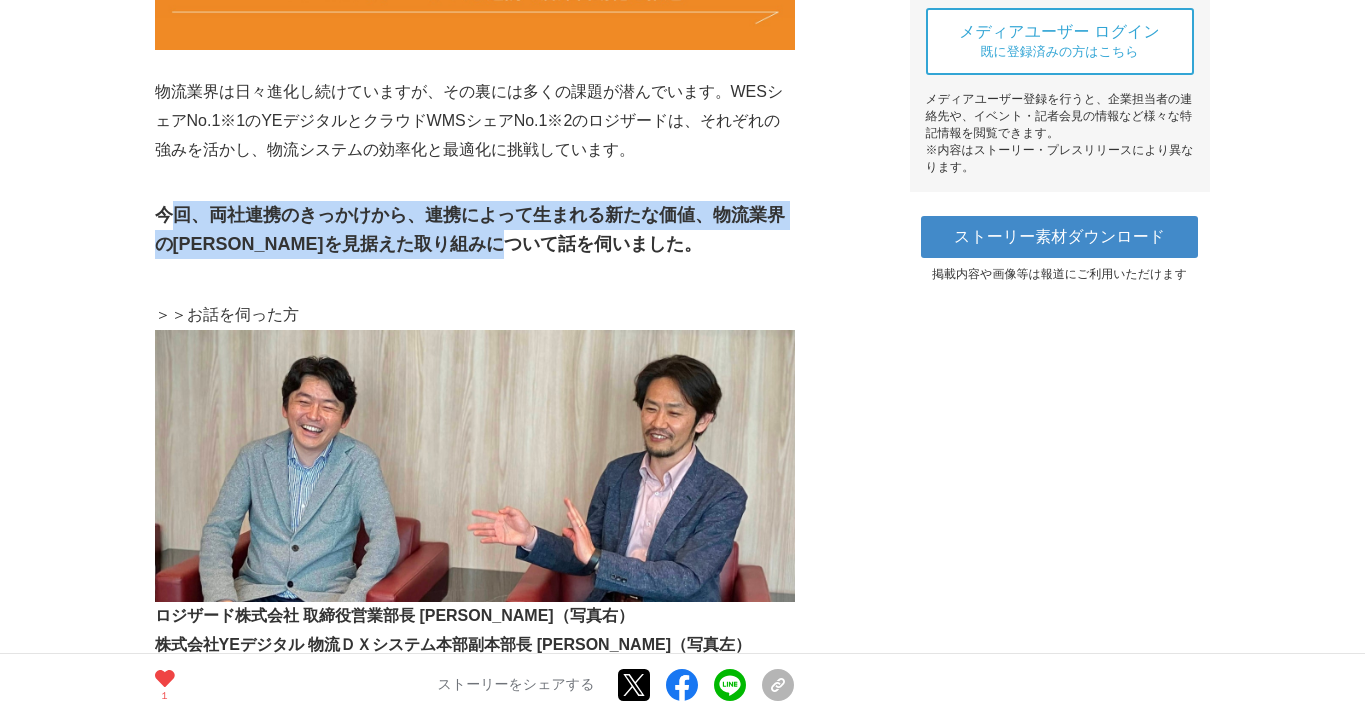 drag, startPoint x: 164, startPoint y: 217, endPoint x: 589, endPoint y: 255, distance: 426.69543 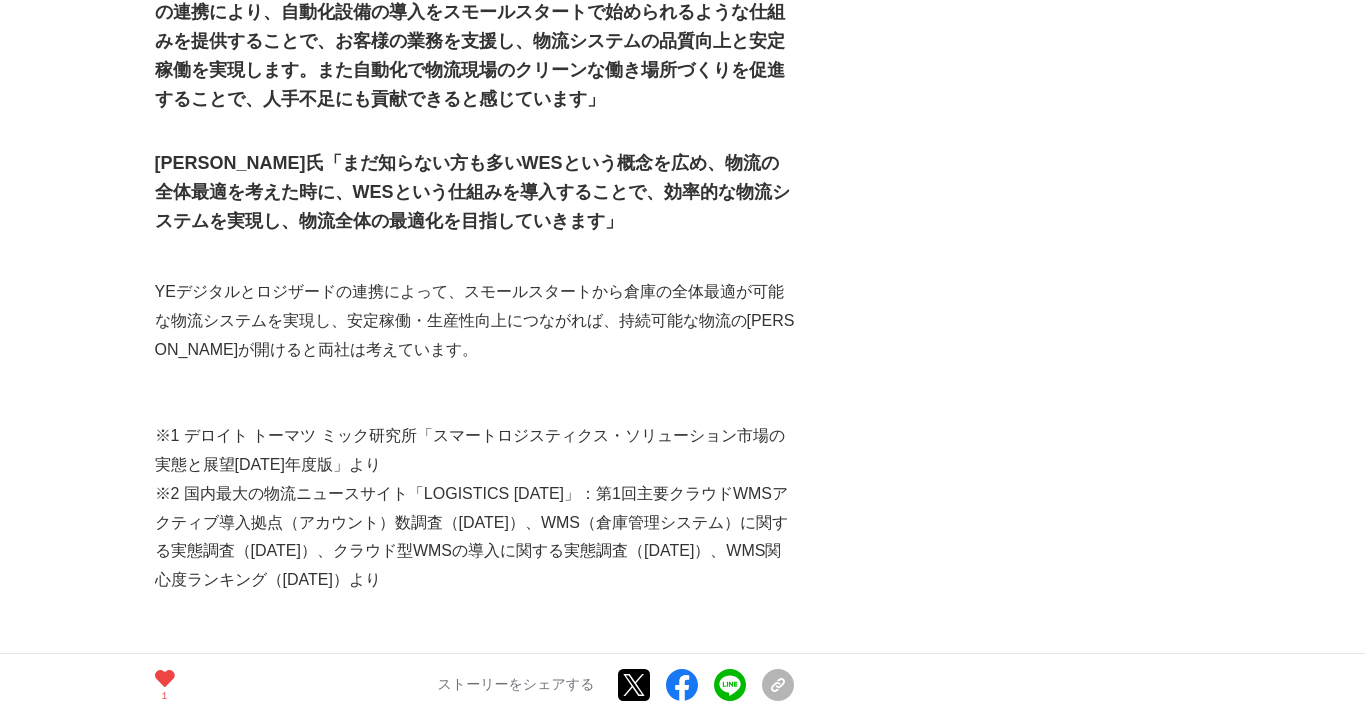 scroll, scrollTop: 5200, scrollLeft: 0, axis: vertical 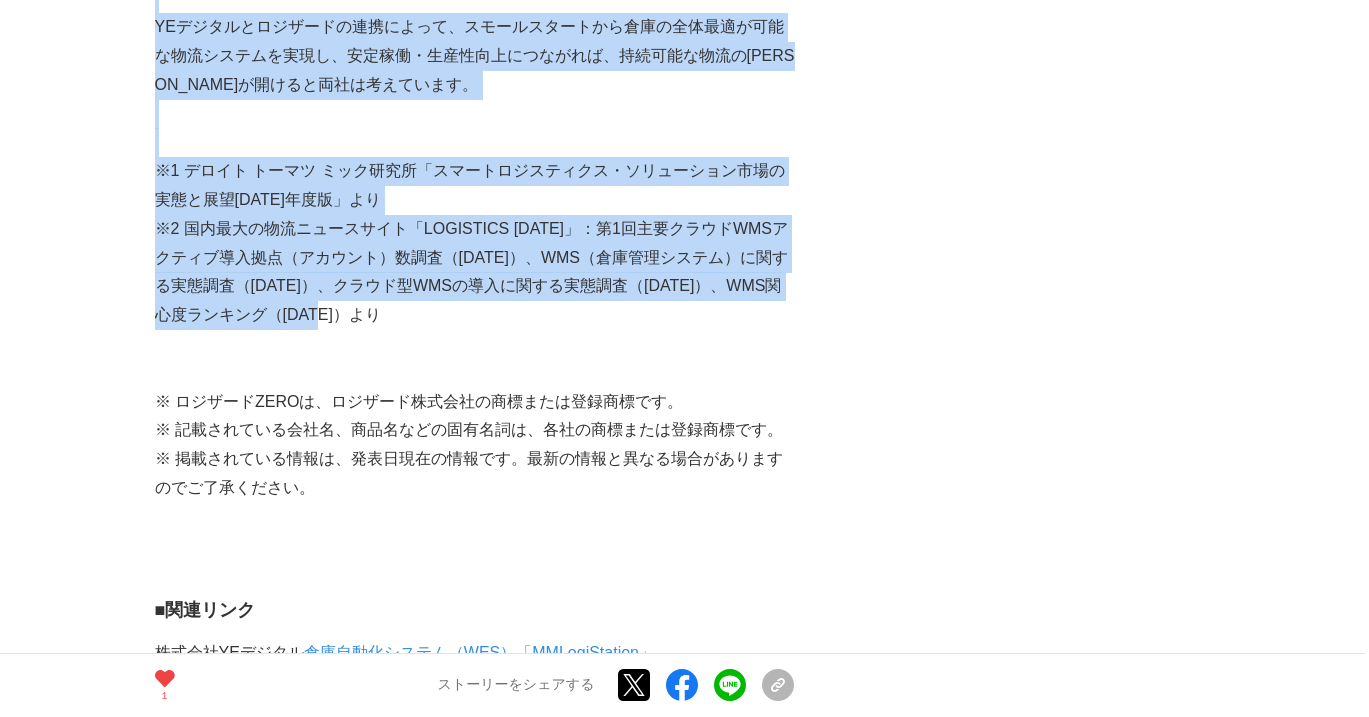 drag, startPoint x: 152, startPoint y: 117, endPoint x: 476, endPoint y: 253, distance: 351.38583 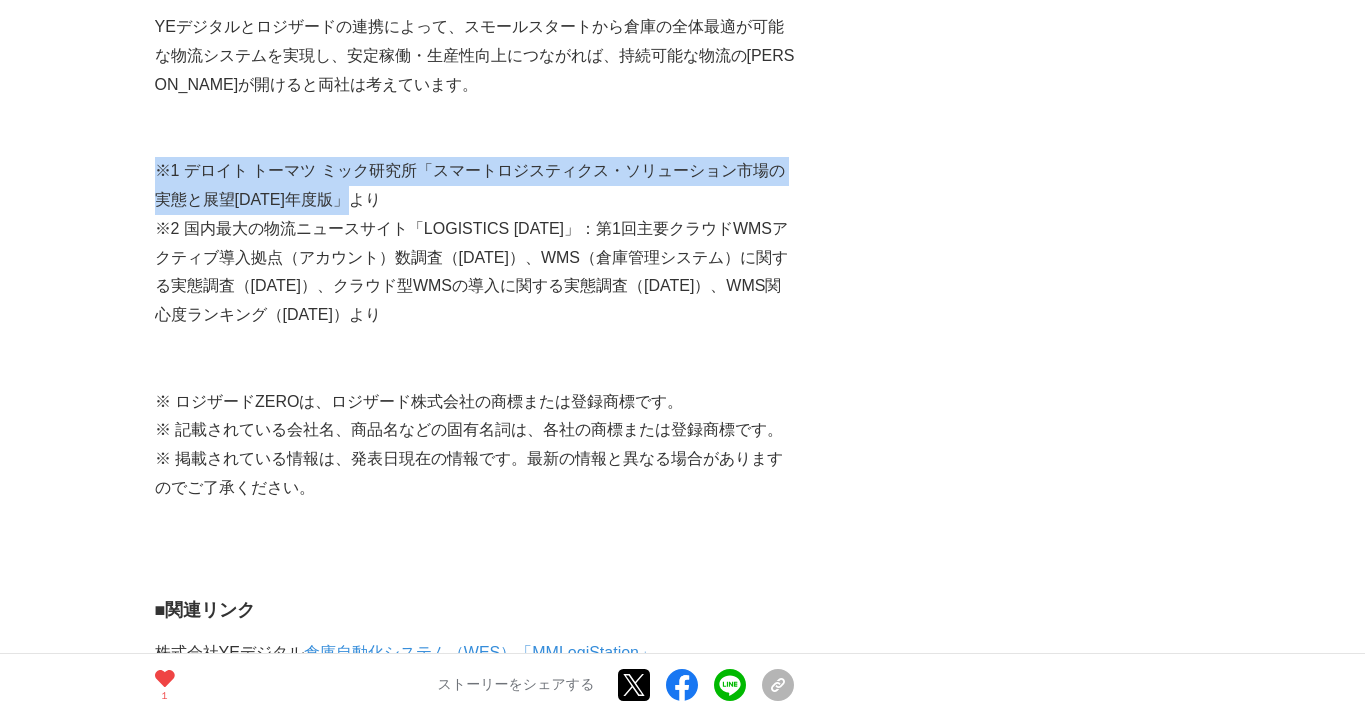 drag, startPoint x: 414, startPoint y: 143, endPoint x: 155, endPoint y: 107, distance: 261.48996 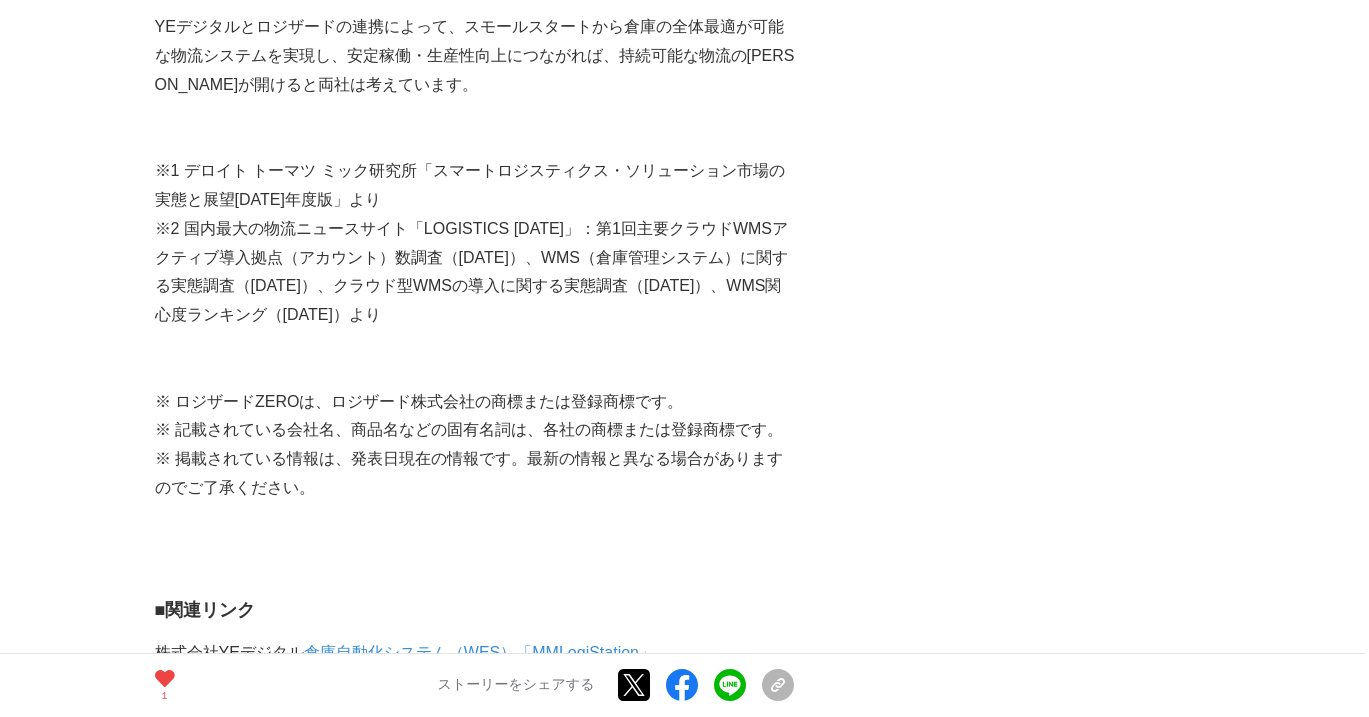 click at bounding box center [475, 344] 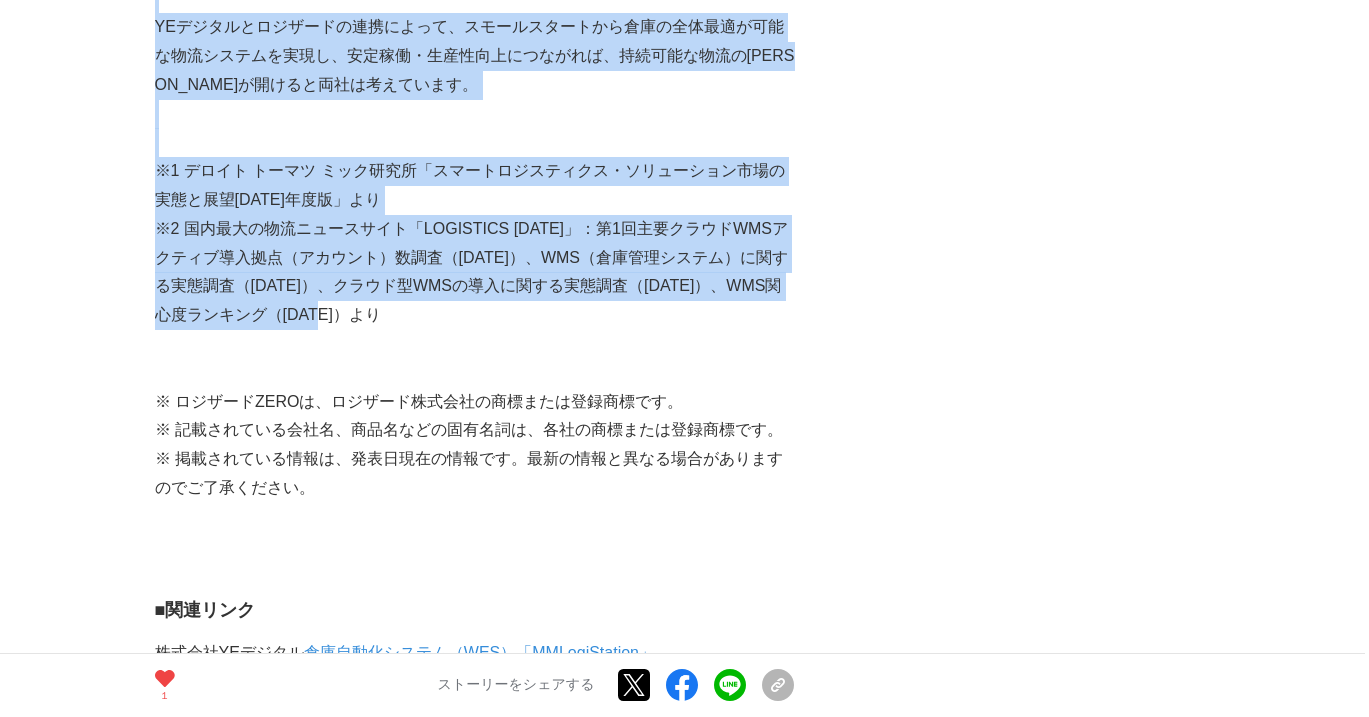 drag, startPoint x: 396, startPoint y: 259, endPoint x: 143, endPoint y: 177, distance: 265.95676 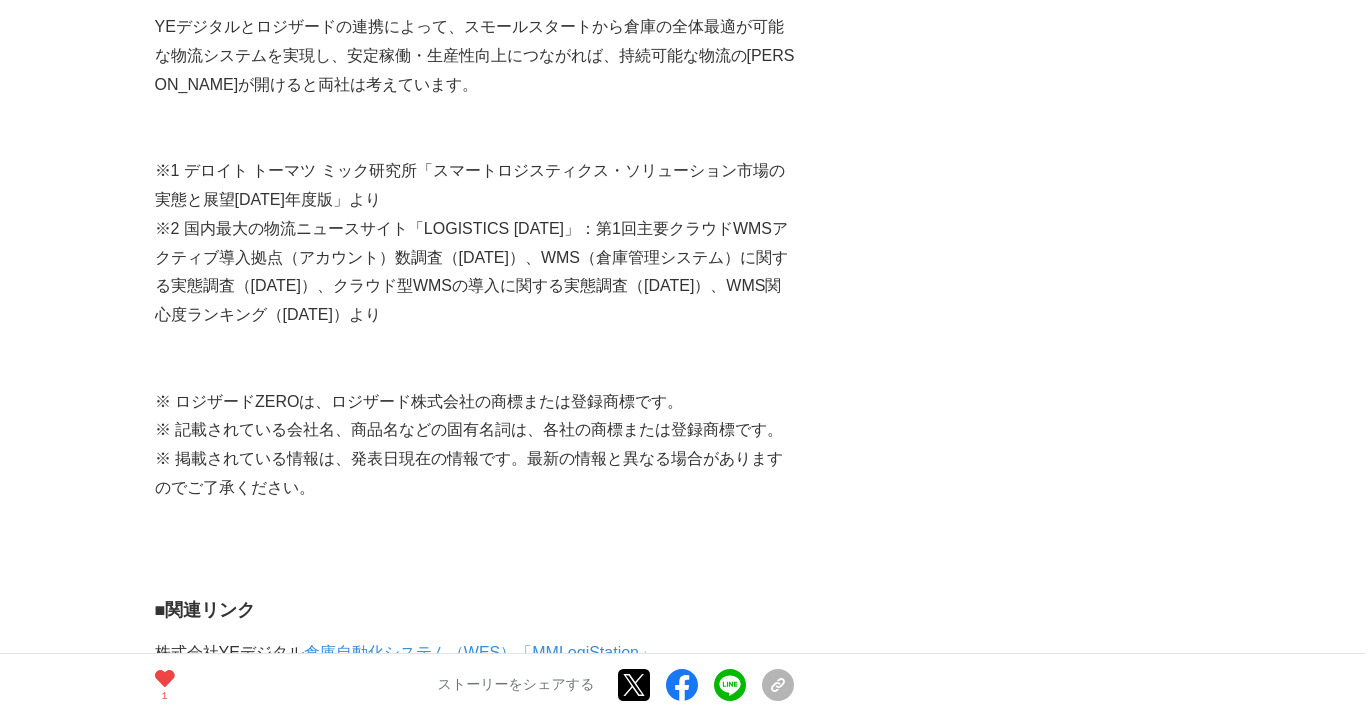 drag, startPoint x: 1076, startPoint y: 380, endPoint x: 1105, endPoint y: 391, distance: 31.016125 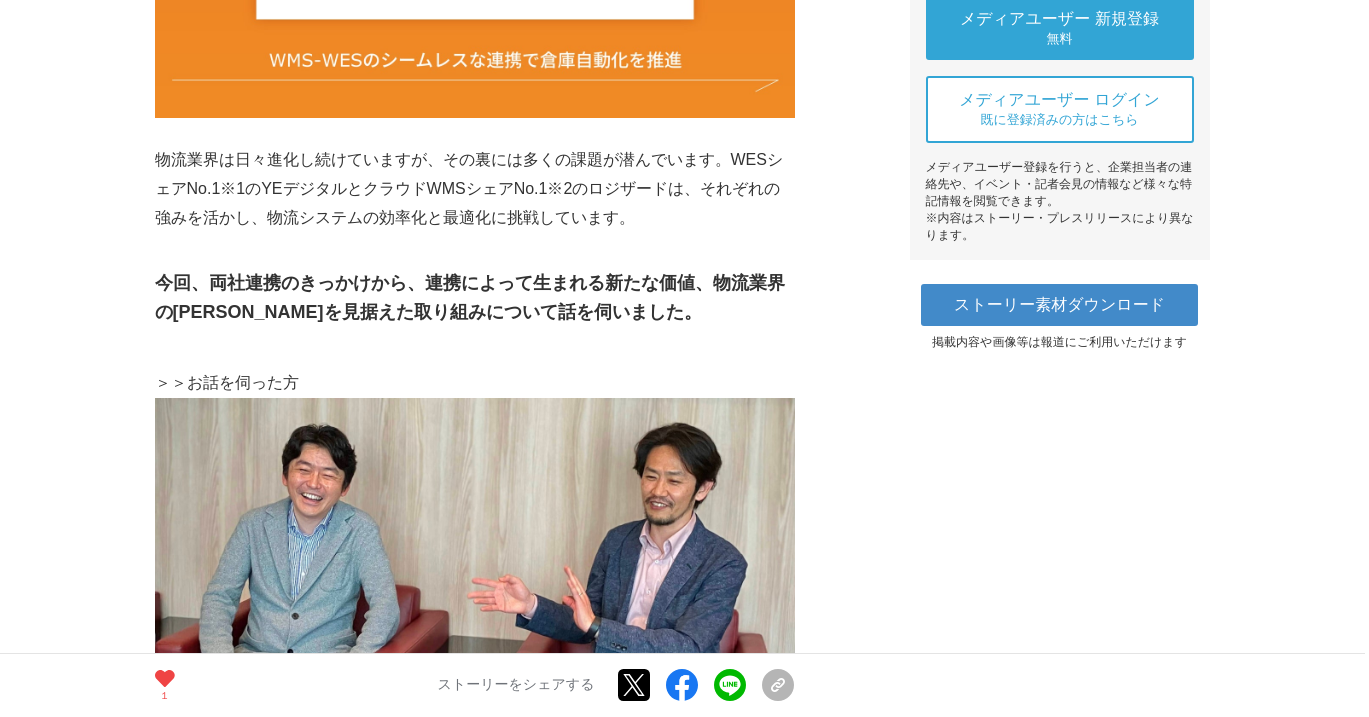 scroll, scrollTop: 0, scrollLeft: 0, axis: both 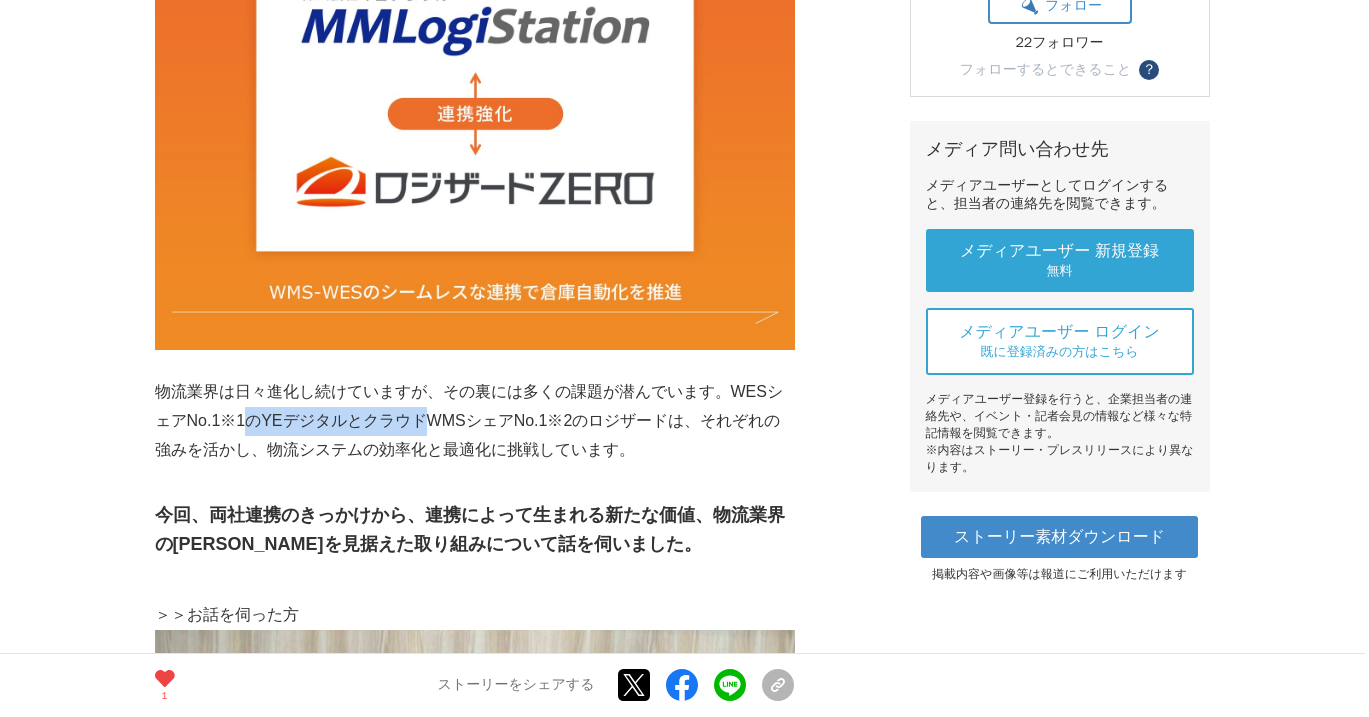 drag, startPoint x: 234, startPoint y: 421, endPoint x: 400, endPoint y: 426, distance: 166.07529 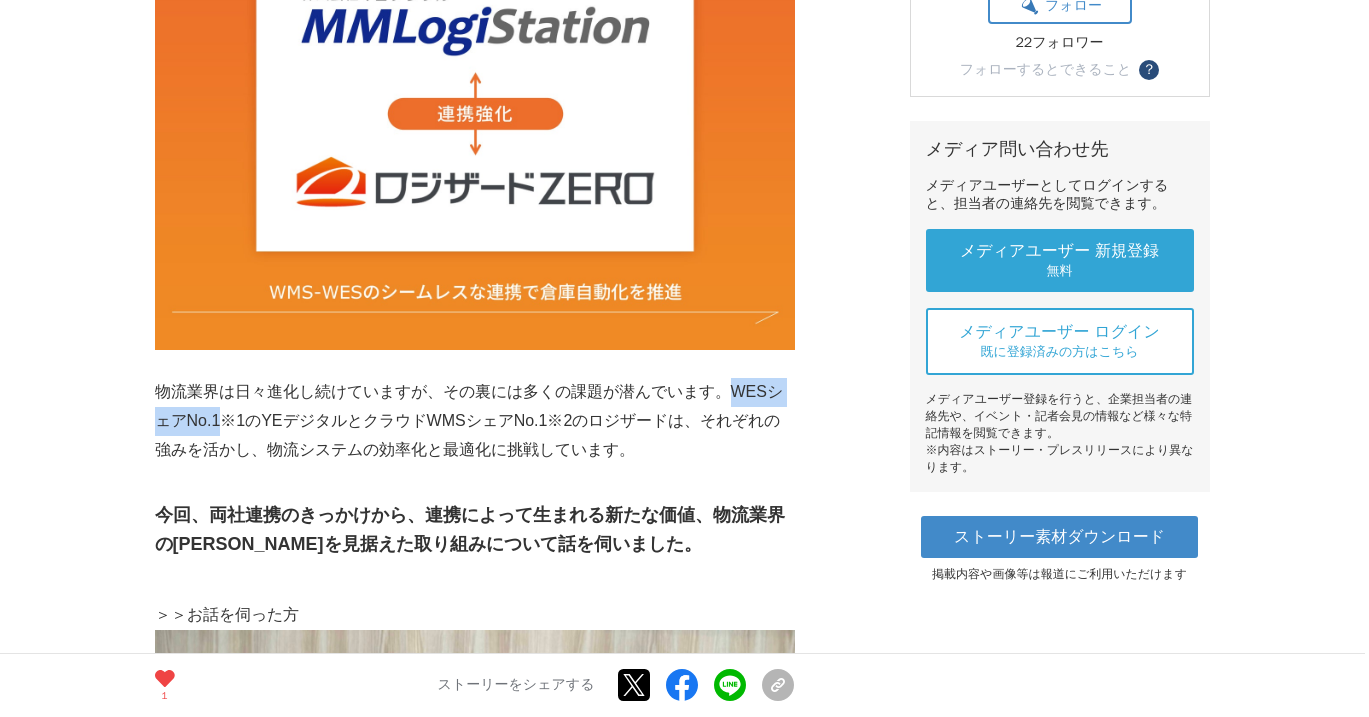 drag, startPoint x: 204, startPoint y: 423, endPoint x: 730, endPoint y: 392, distance: 526.9127 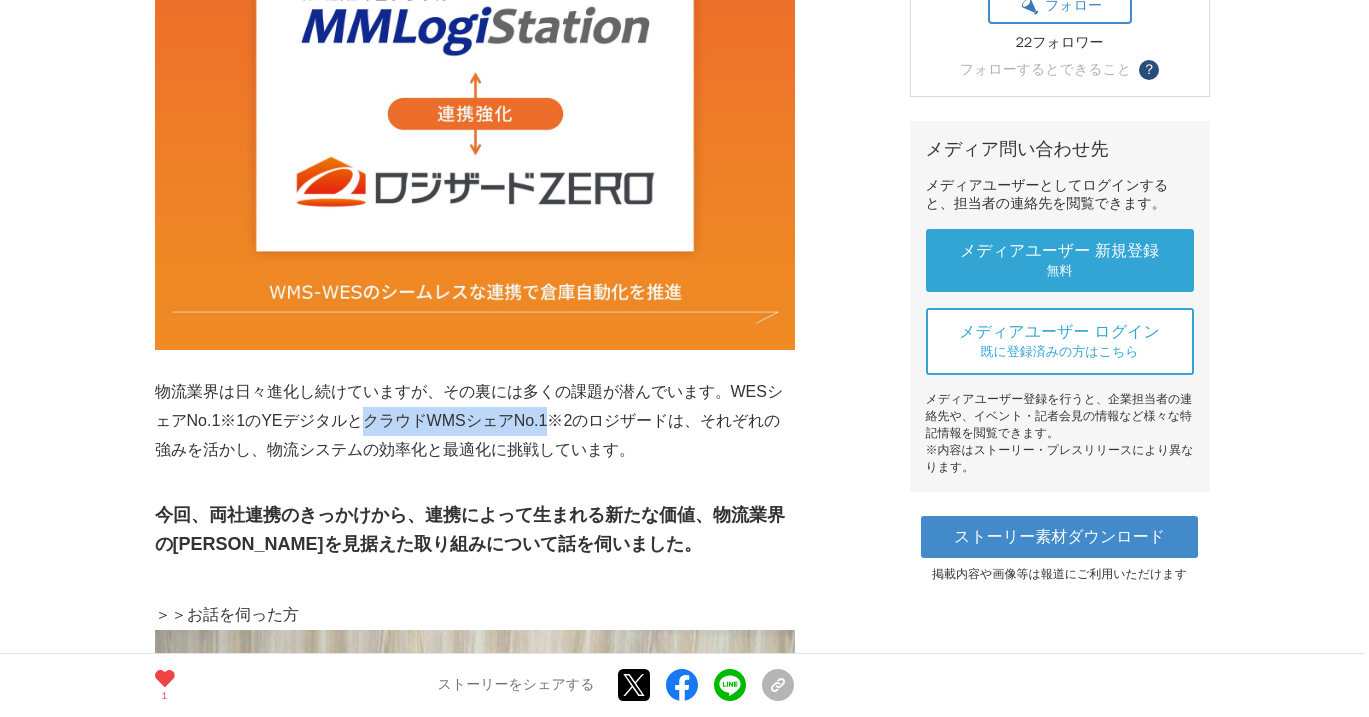 drag, startPoint x: 345, startPoint y: 428, endPoint x: 537, endPoint y: 426, distance: 192.01042 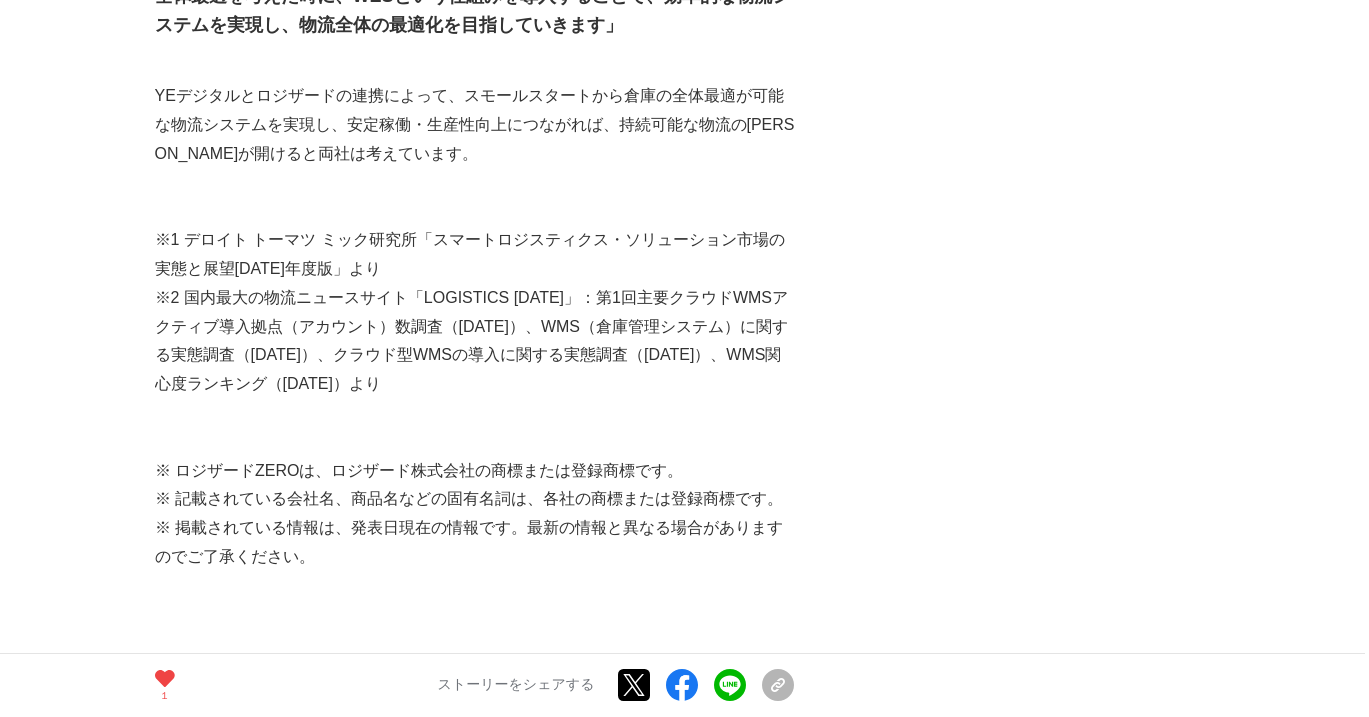 scroll, scrollTop: 5105, scrollLeft: 0, axis: vertical 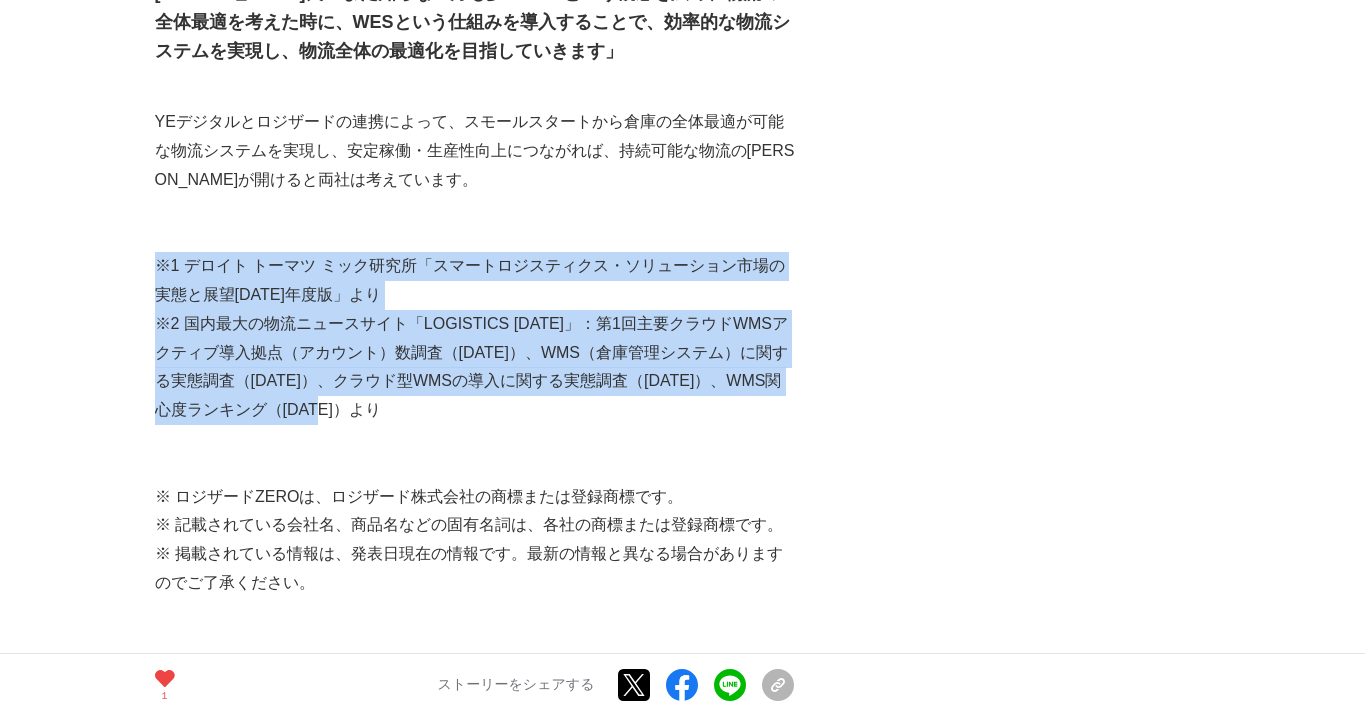 drag, startPoint x: 363, startPoint y: 354, endPoint x: 158, endPoint y: 205, distance: 253.4285 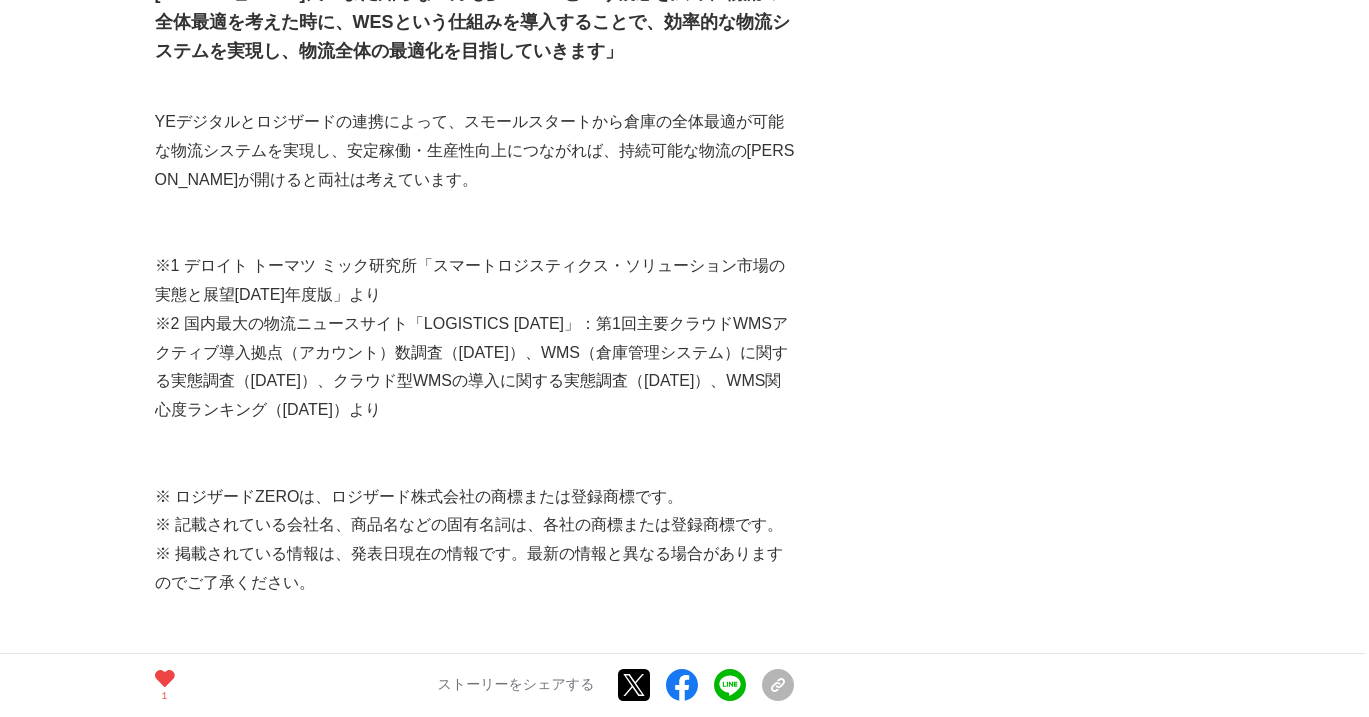 click at bounding box center [475, 468] 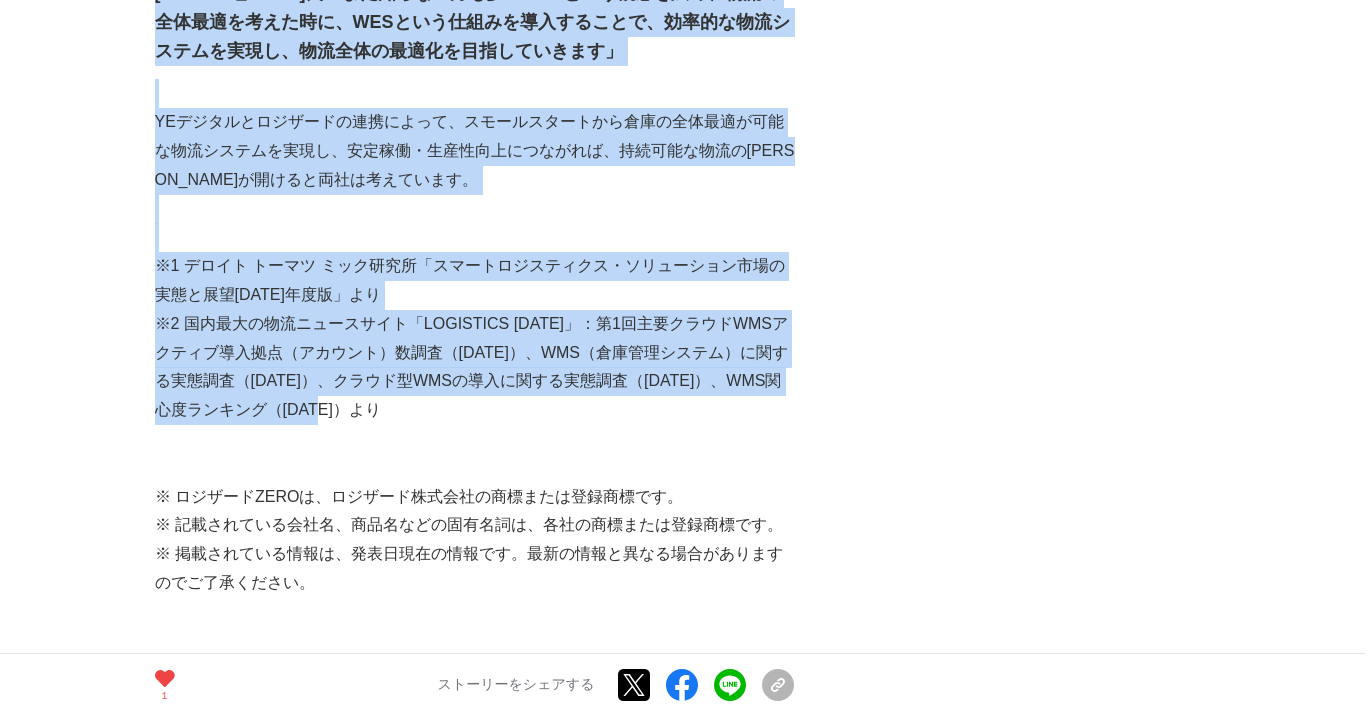 drag, startPoint x: 170, startPoint y: 215, endPoint x: 390, endPoint y: 366, distance: 266.83514 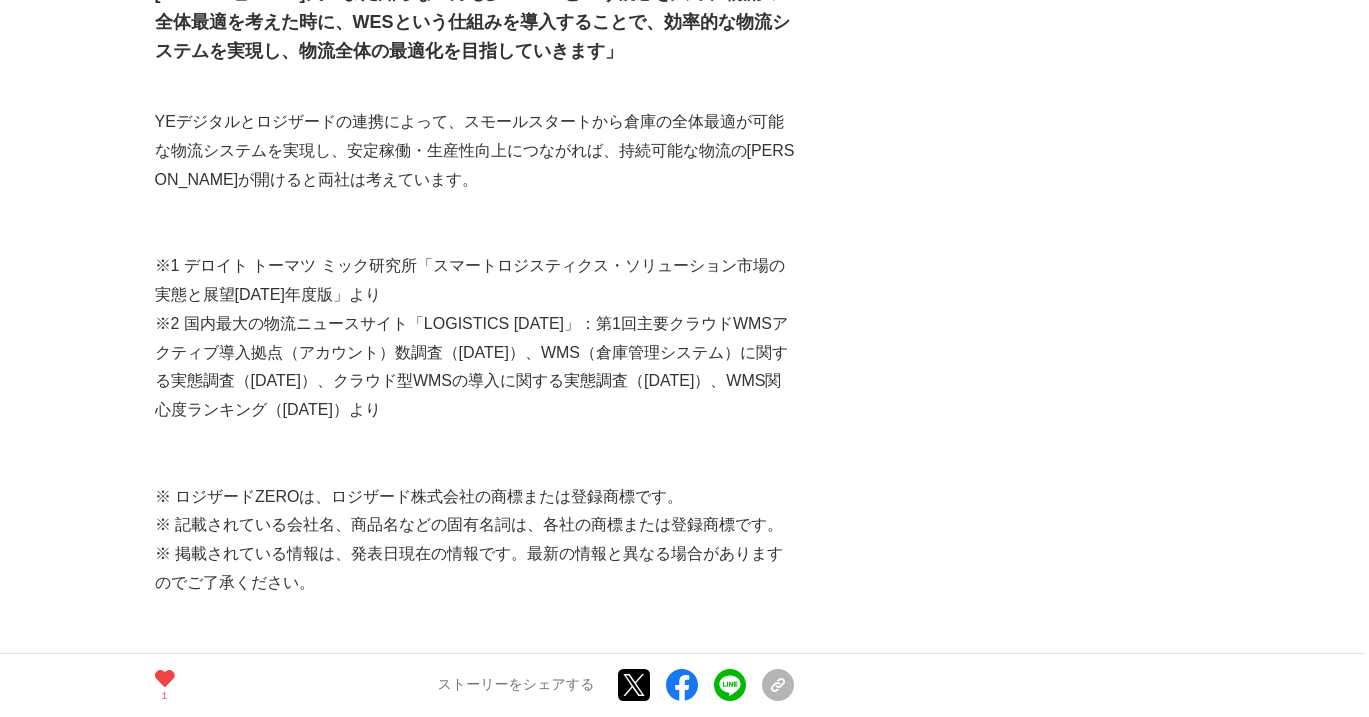 click at bounding box center [475, 439] 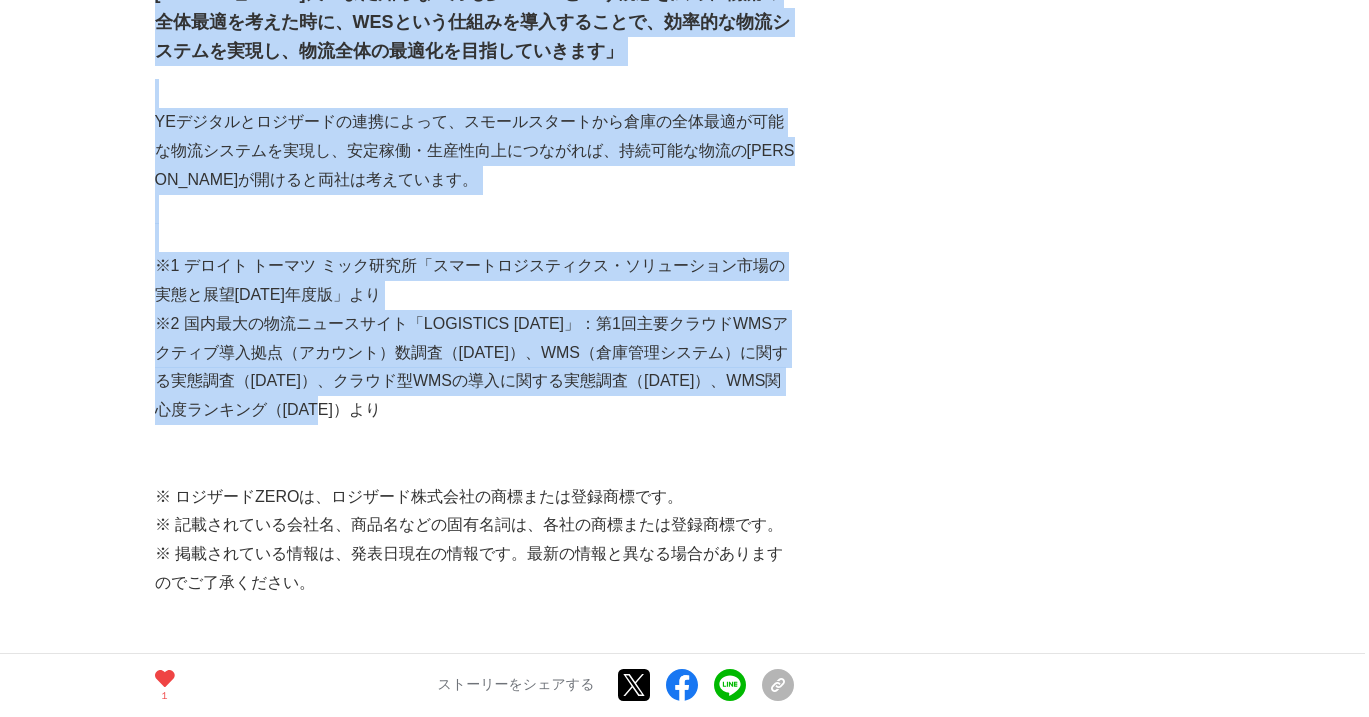 drag, startPoint x: 376, startPoint y: 353, endPoint x: 150, endPoint y: 215, distance: 264.80182 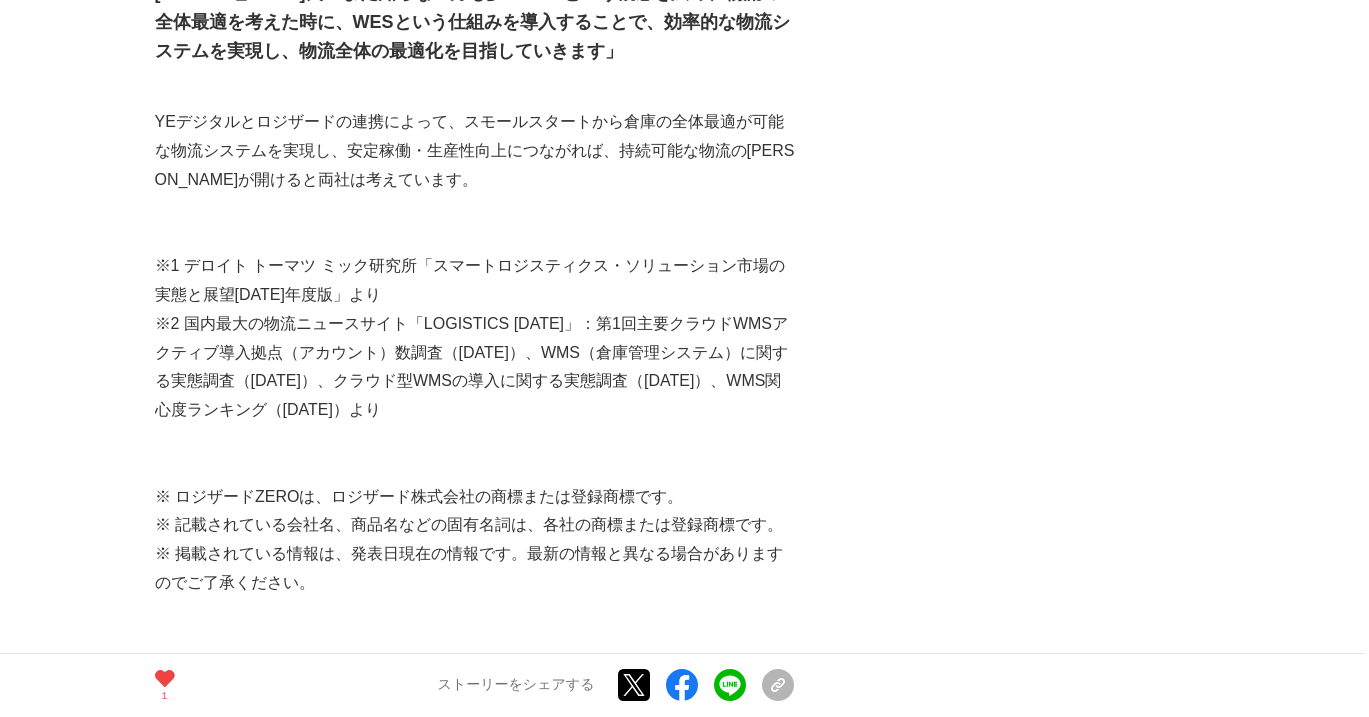 click on "WMS-WES連携が実現する「スモールスタート」「全体最適」で物流の未来を拓く！YEデジタルとロジザード、シェアNo.1企業同士の強力タッグ
倉庫自動化
#倉庫自動化
#WES
1 1" at bounding box center [684, -748] 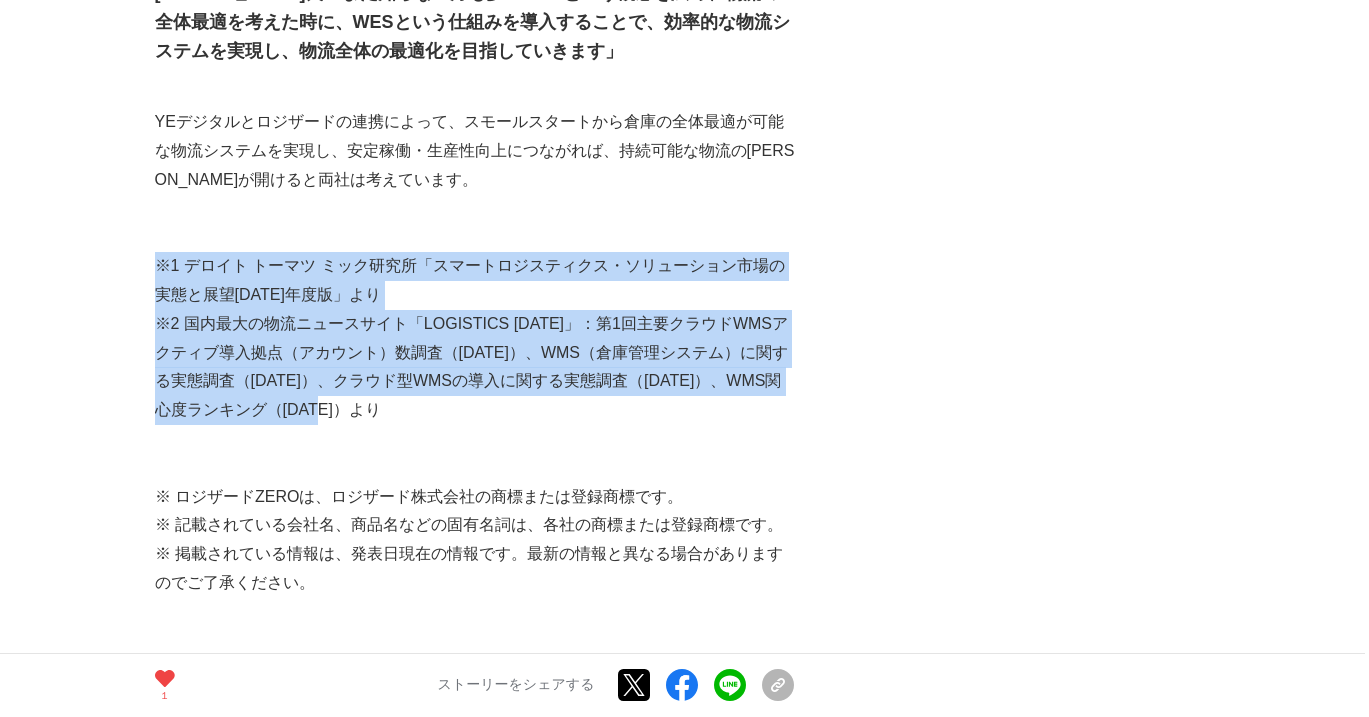 drag, startPoint x: 159, startPoint y: 211, endPoint x: 346, endPoint y: 353, distance: 234.80417 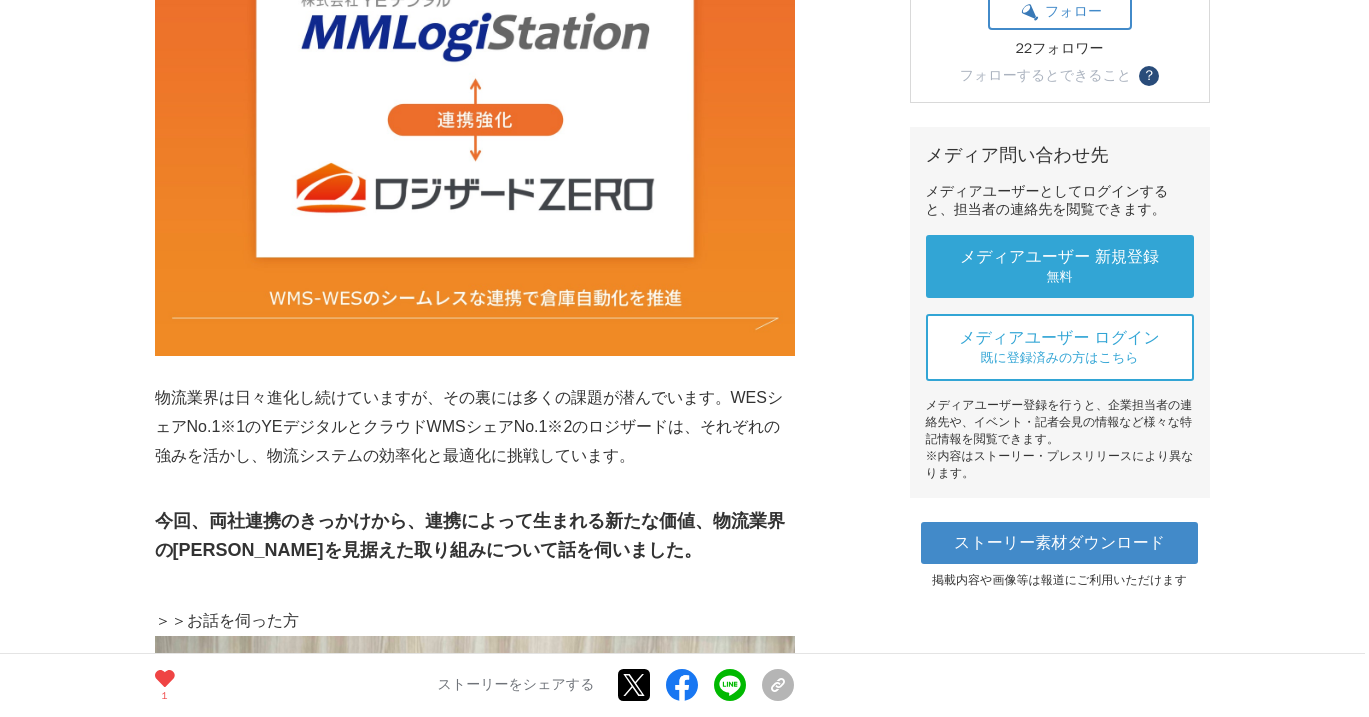 scroll, scrollTop: 600, scrollLeft: 0, axis: vertical 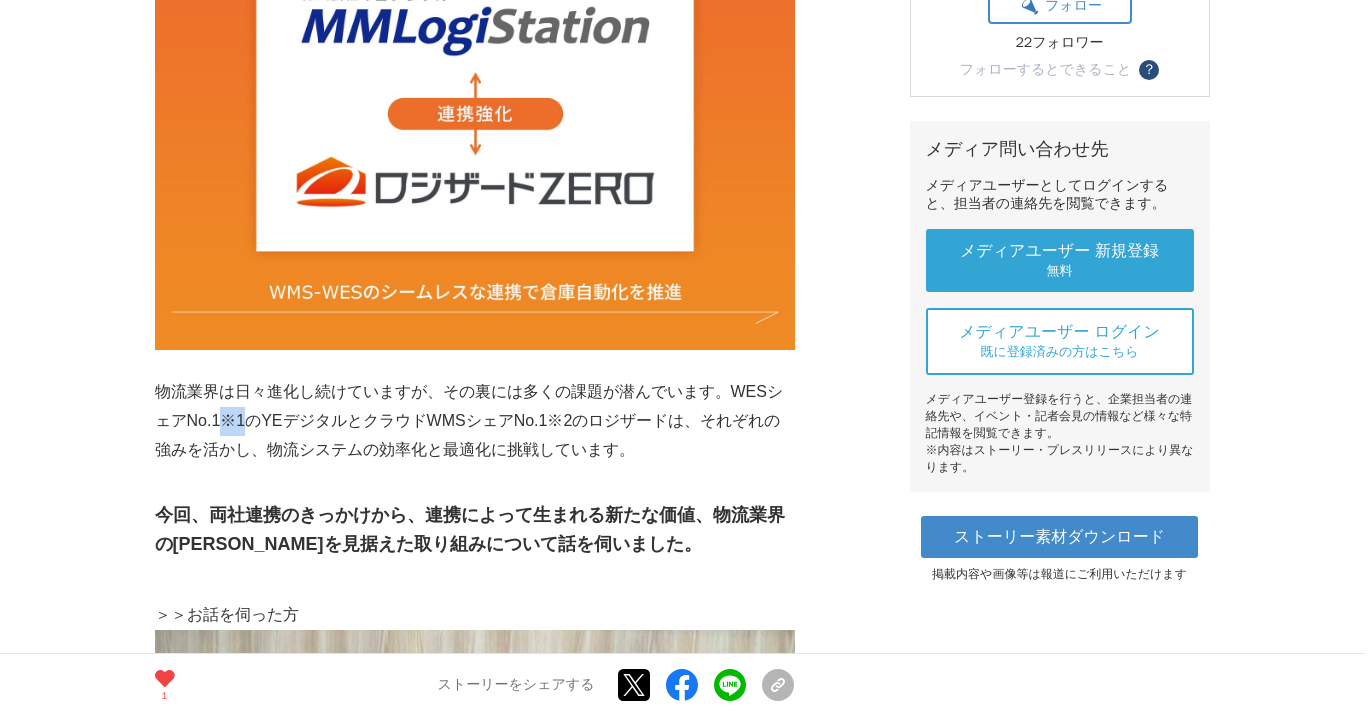 drag, startPoint x: 206, startPoint y: 419, endPoint x: 234, endPoint y: 419, distance: 28 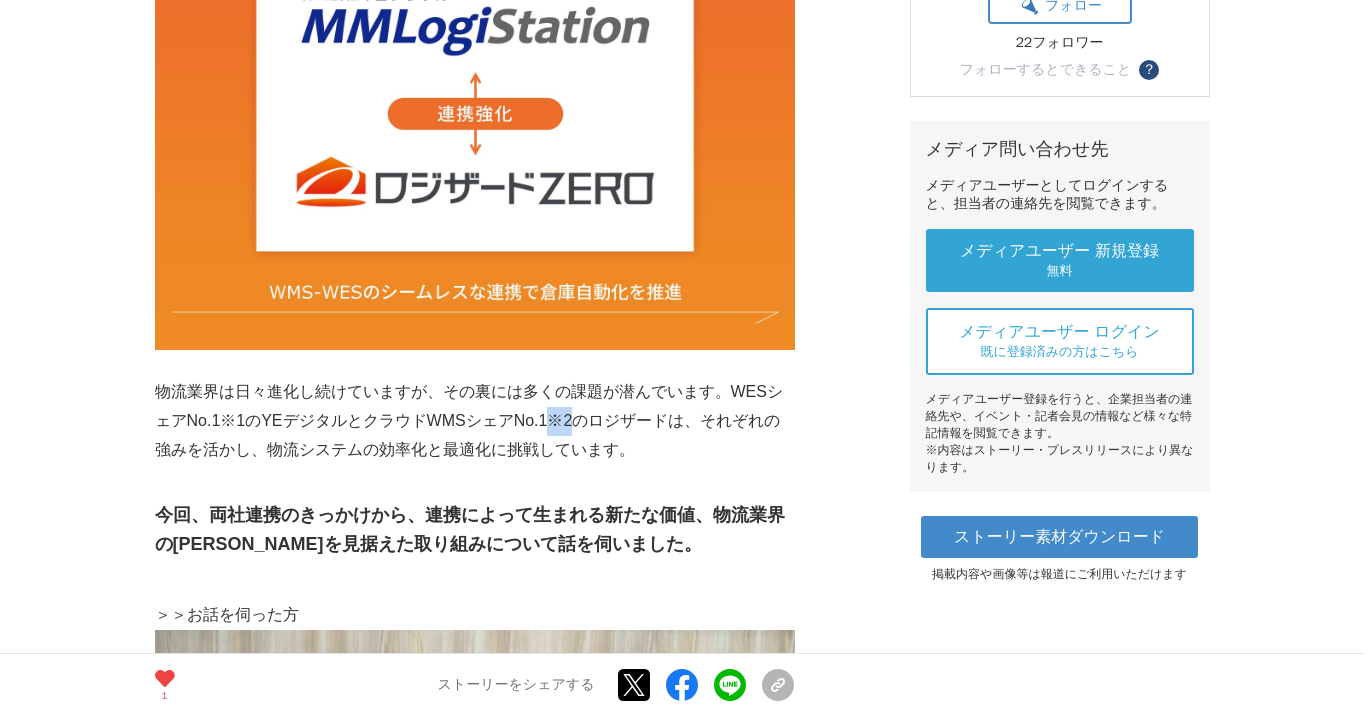 drag, startPoint x: 530, startPoint y: 420, endPoint x: 557, endPoint y: 420, distance: 27 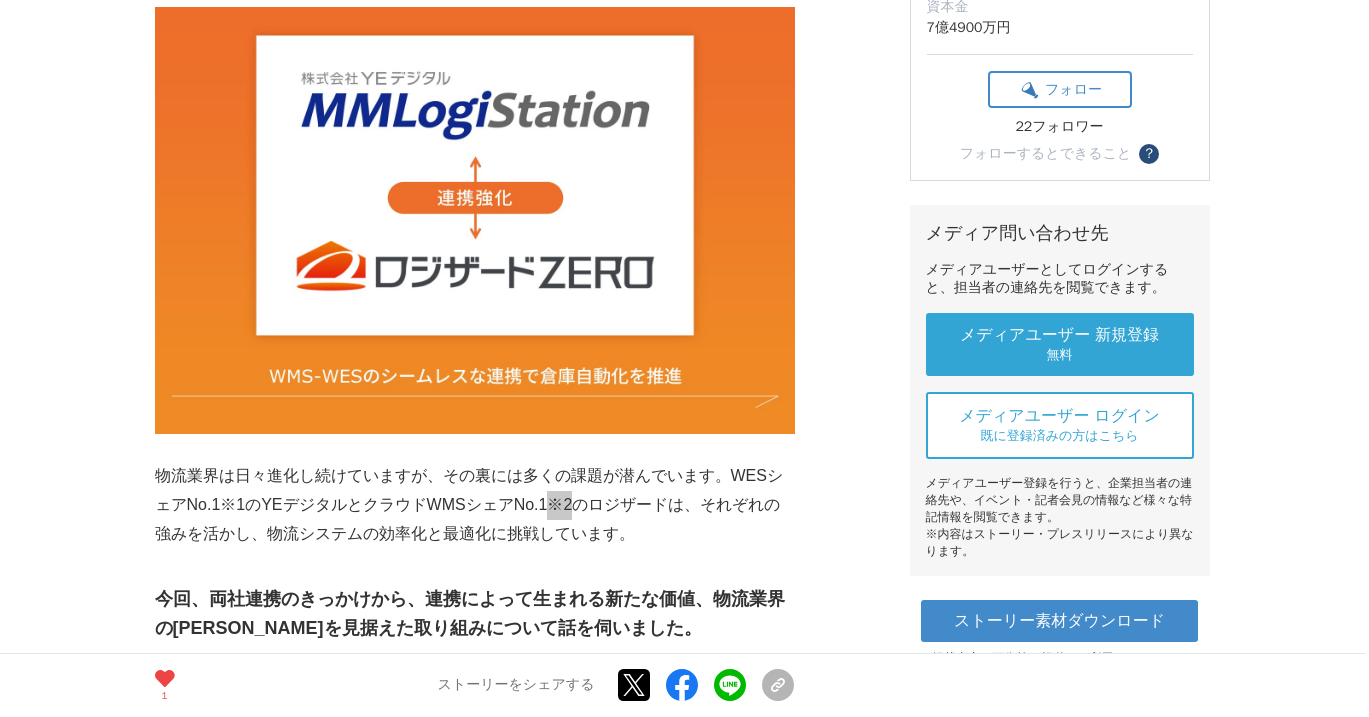 scroll, scrollTop: 800, scrollLeft: 0, axis: vertical 